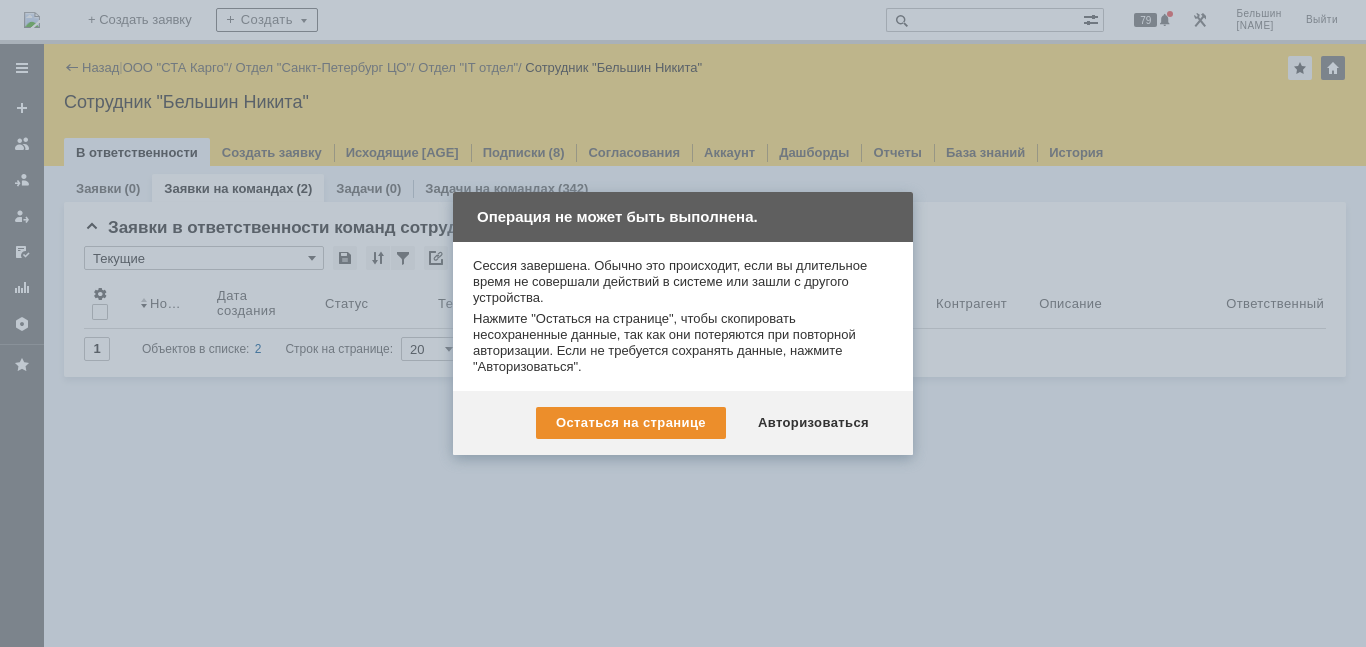 scroll, scrollTop: 0, scrollLeft: 0, axis: both 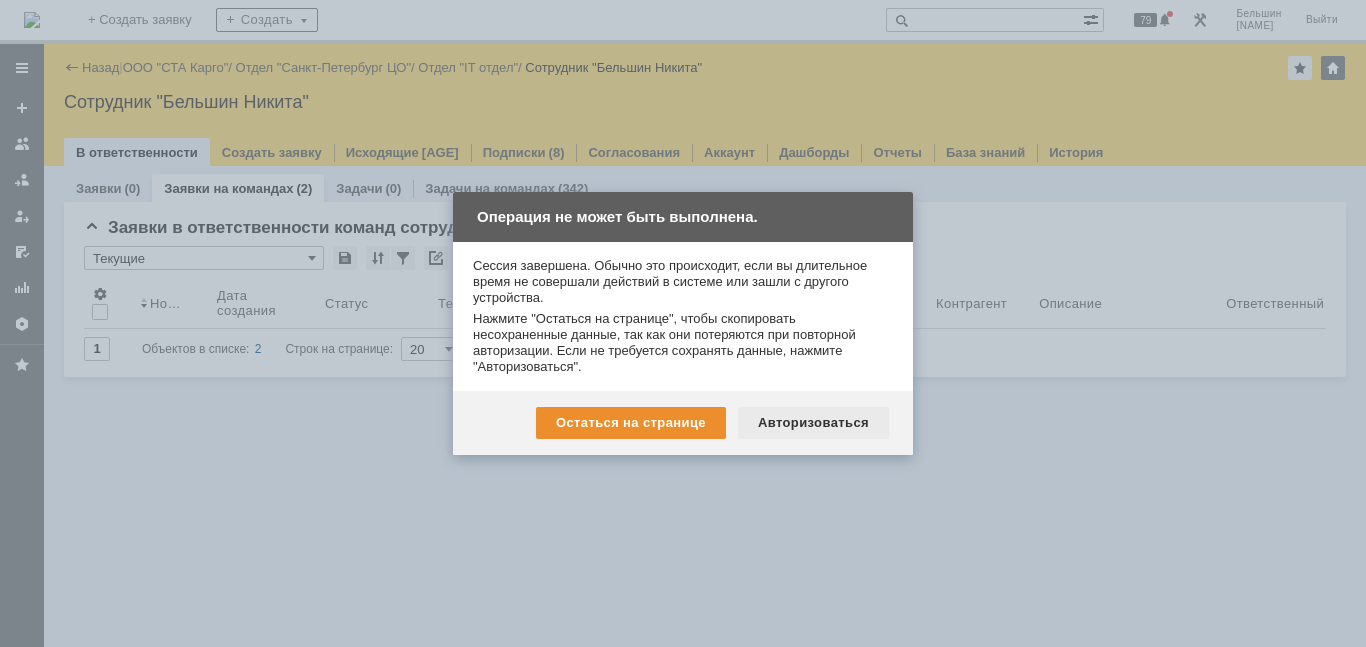 click on "Авторизоваться" at bounding box center (813, 423) 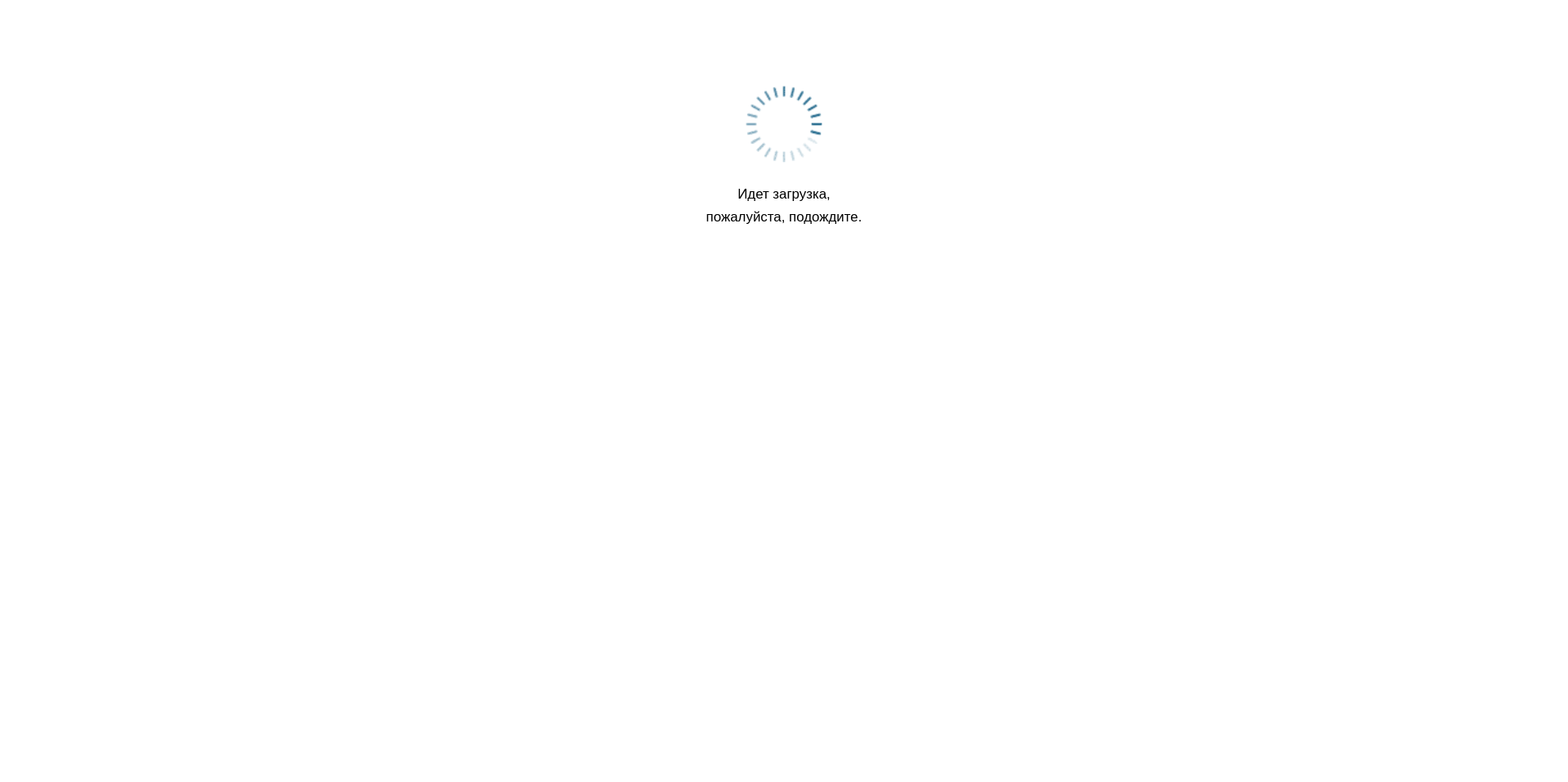 scroll, scrollTop: 0, scrollLeft: 0, axis: both 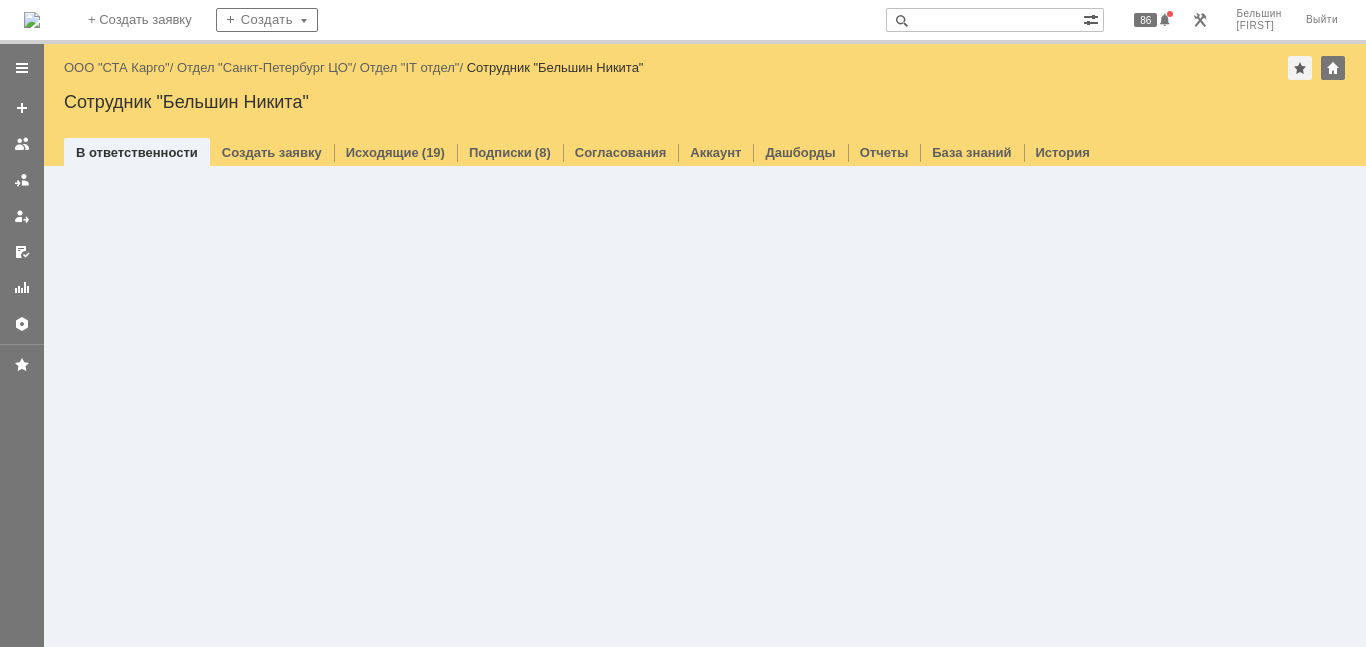 click at bounding box center [32, 20] 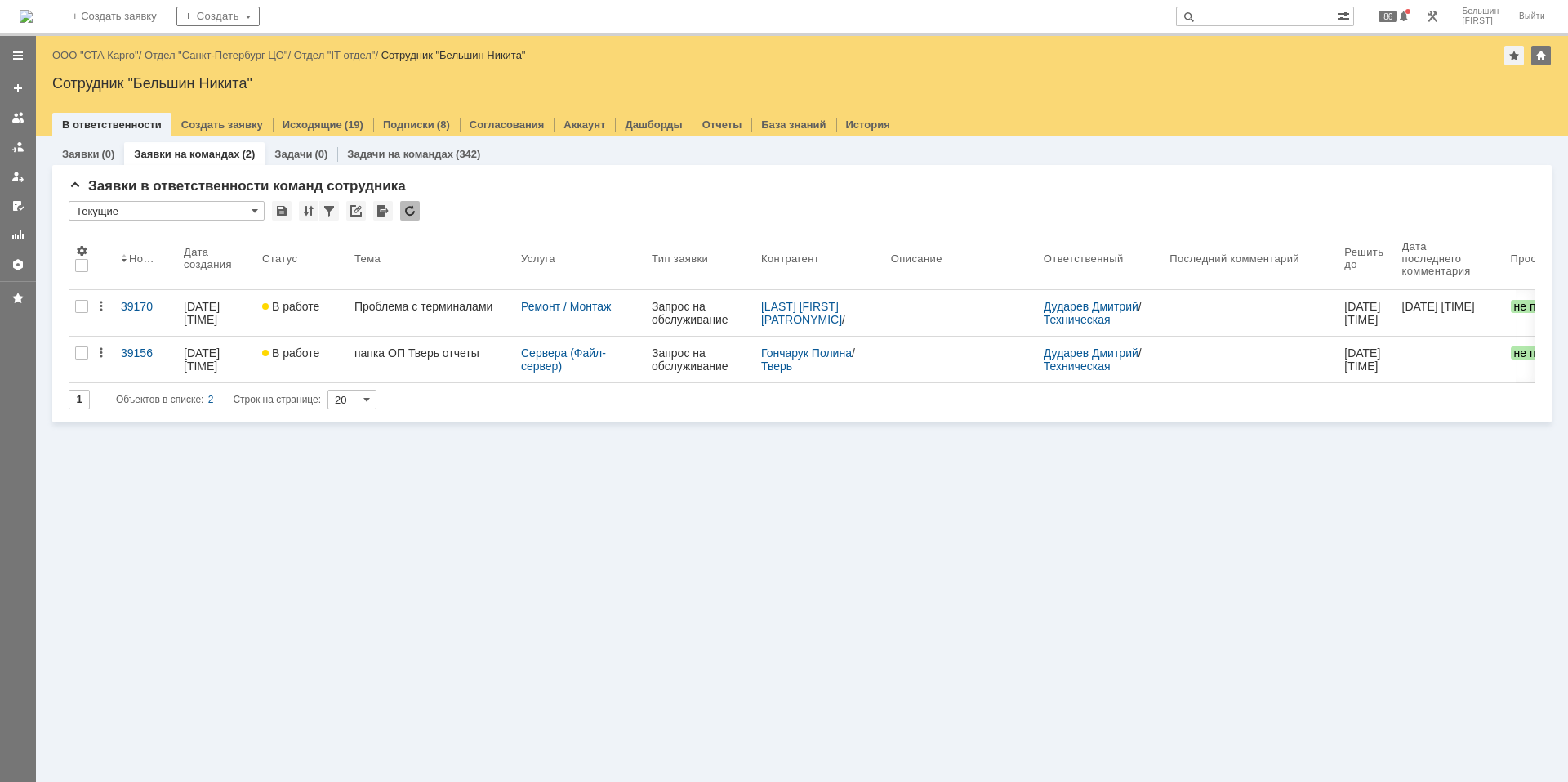 scroll, scrollTop: 0, scrollLeft: 0, axis: both 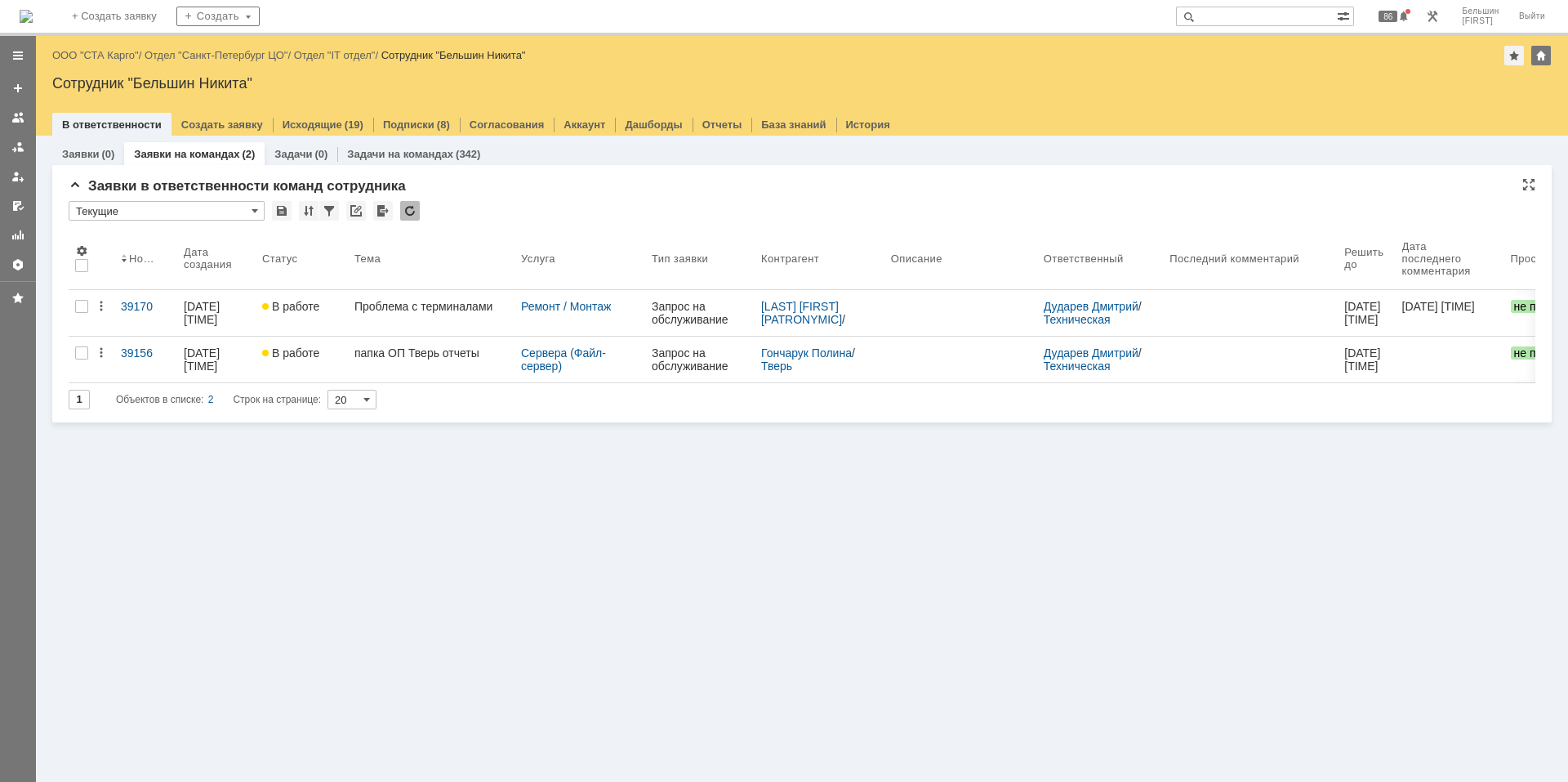 click at bounding box center (410, 211) 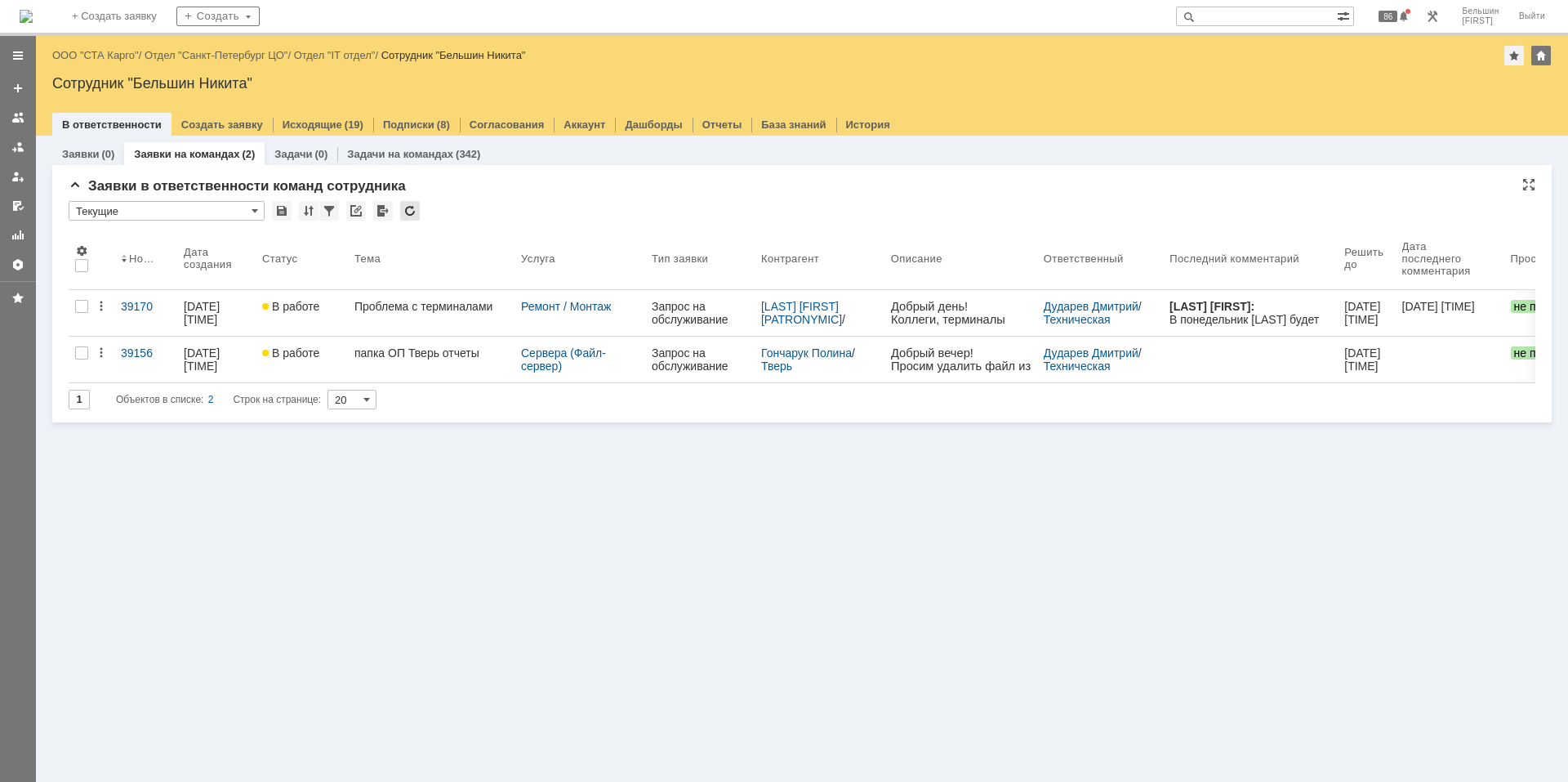 click at bounding box center [410, 211] 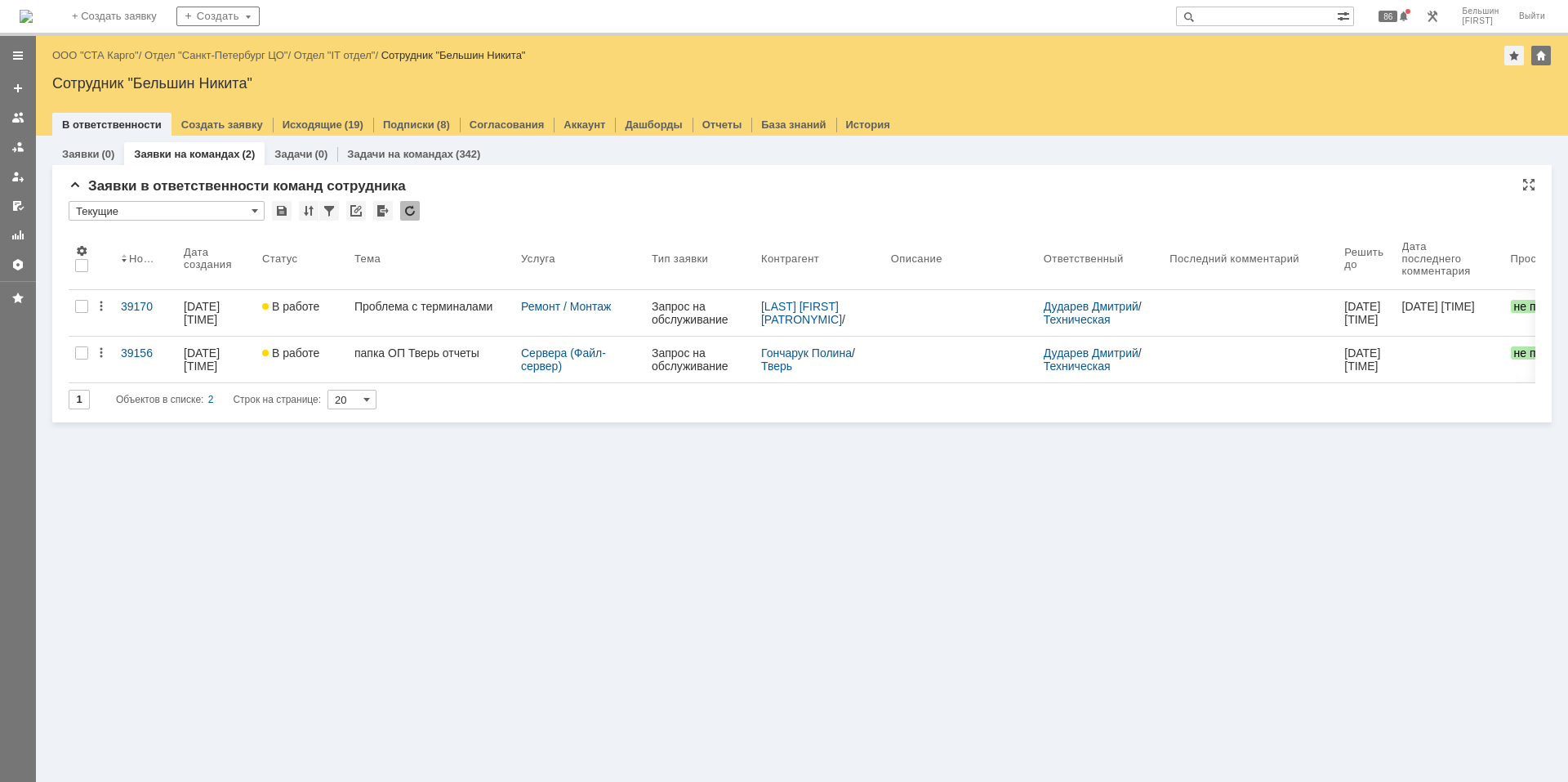 scroll, scrollTop: 0, scrollLeft: 0, axis: both 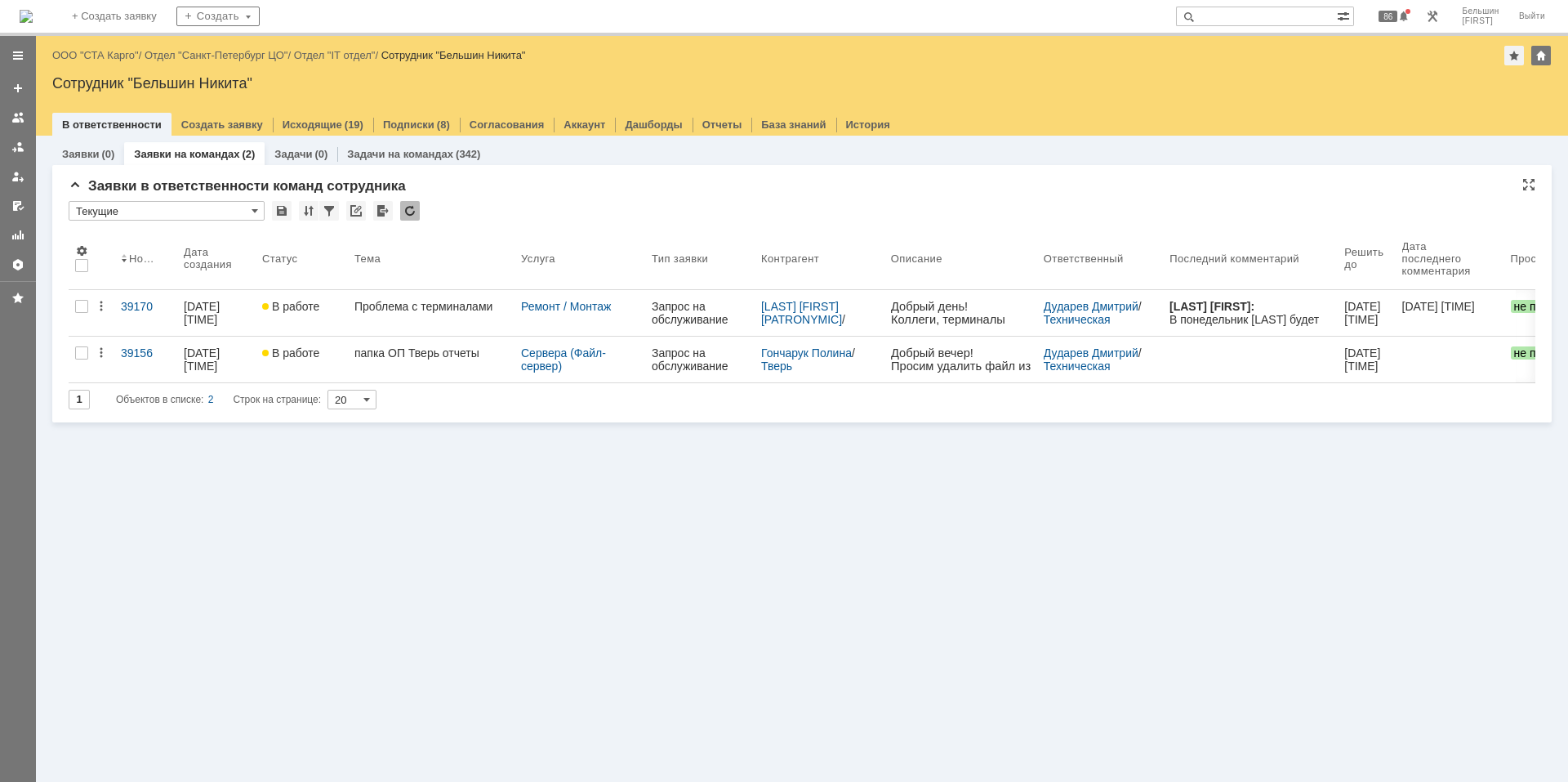 click at bounding box center (410, 211) 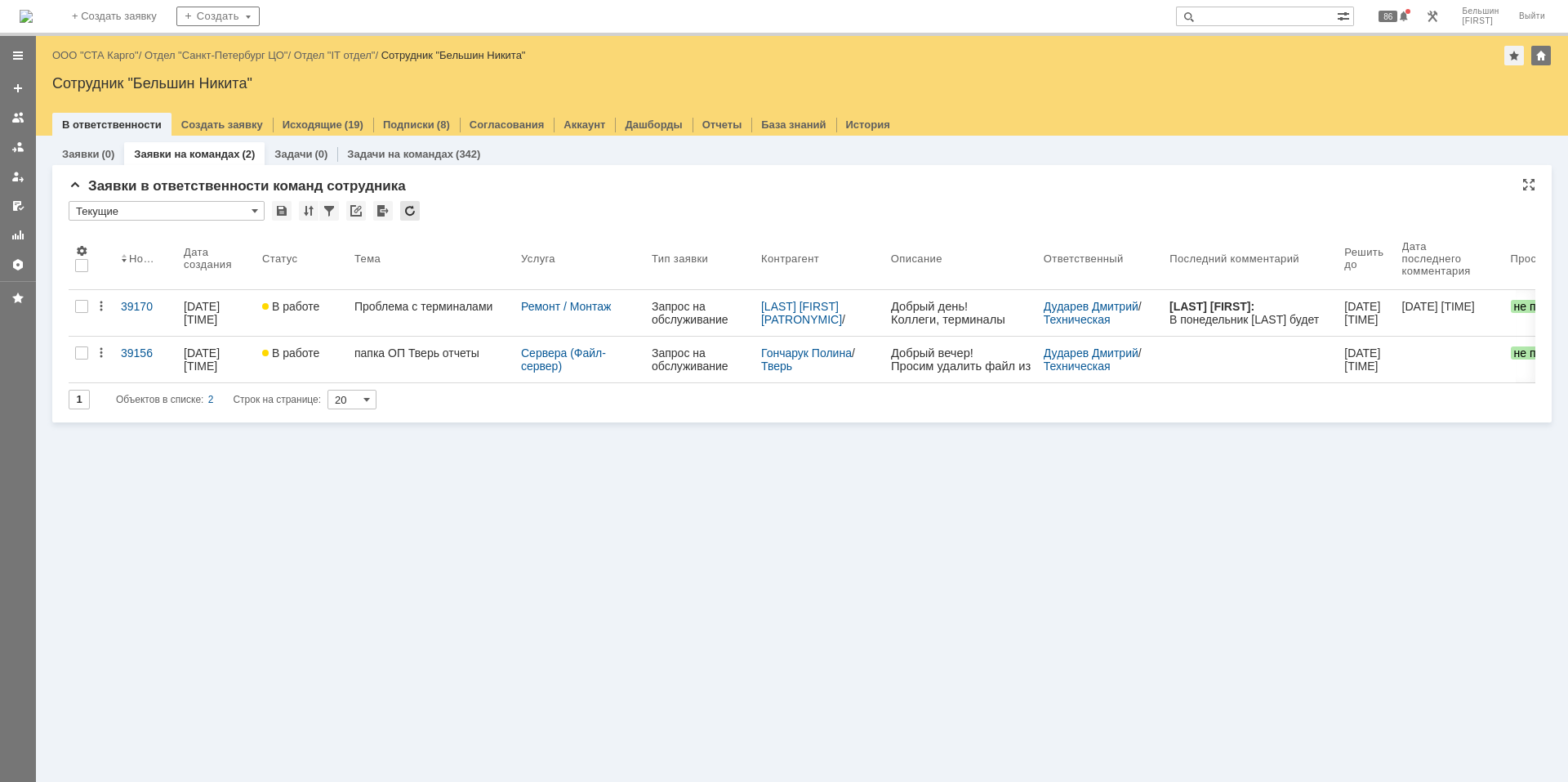 click at bounding box center (410, 211) 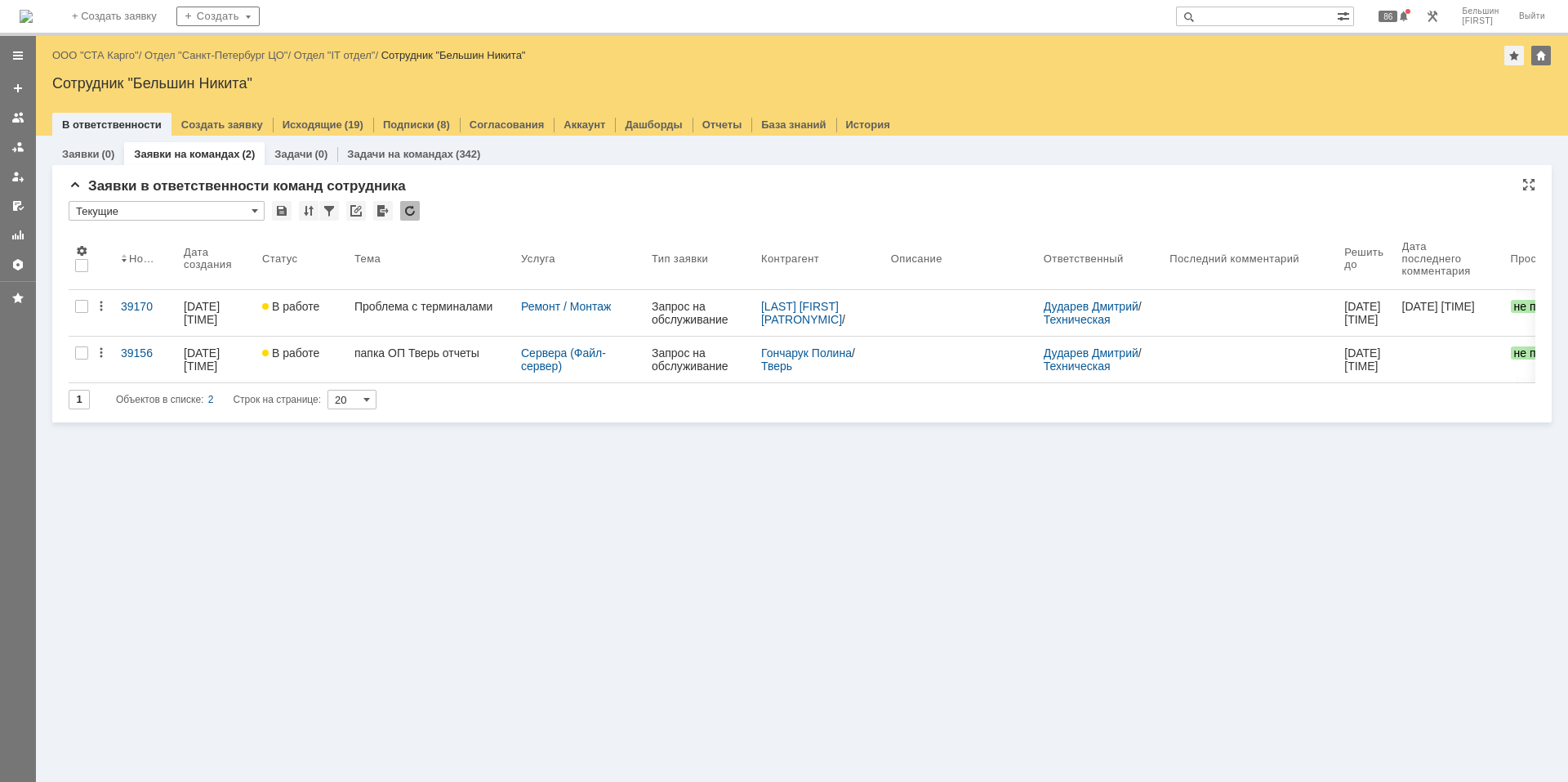 scroll, scrollTop: 0, scrollLeft: 0, axis: both 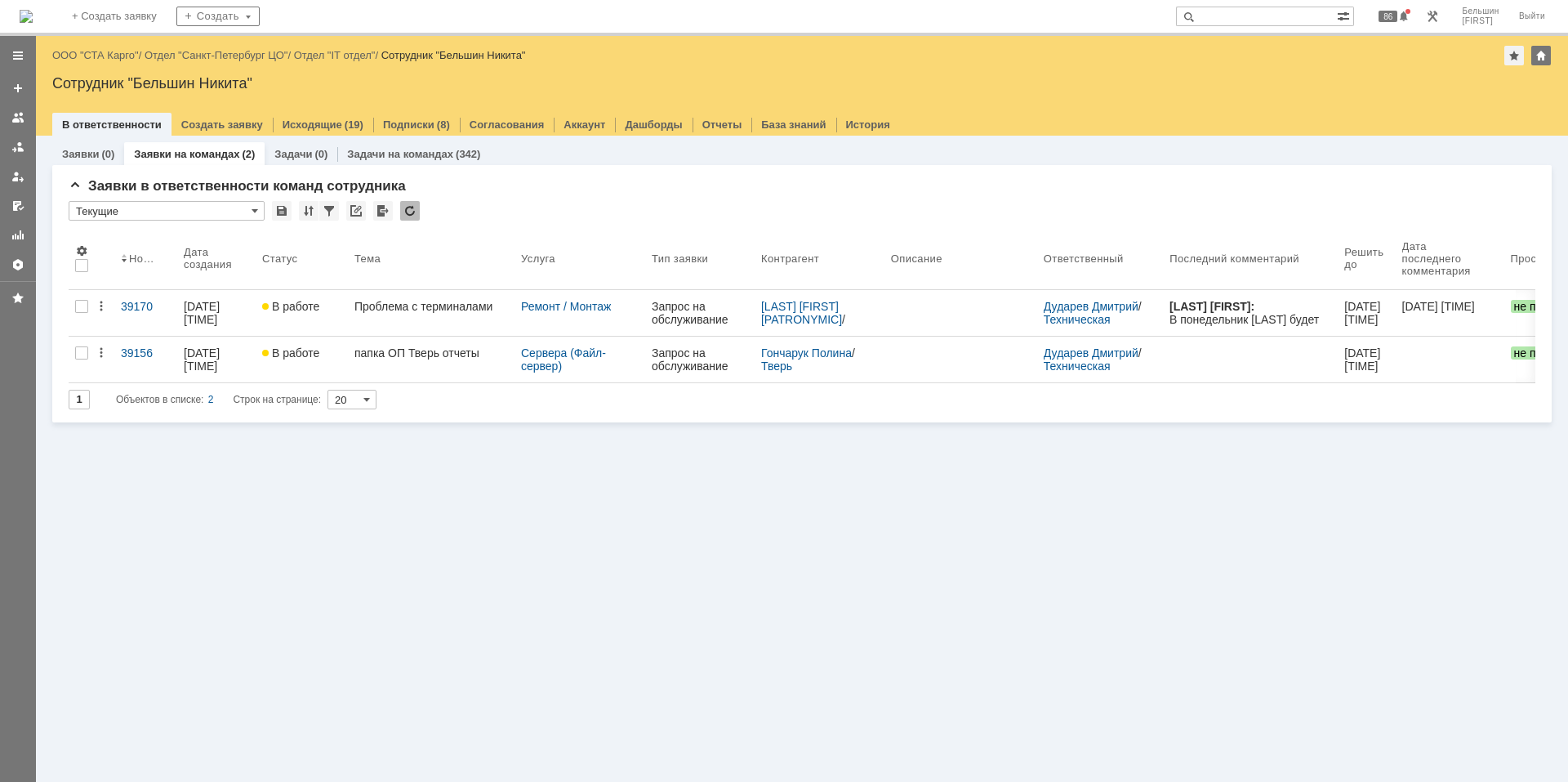 click on "Объектов в списке:    2  Строк на странице:        20       Номер Дата создания Статус Тема Услуга Тип заявки Контрагент Описание Ответственный Последний комментарий Решить до Дата последнего комментария Просрочен Oцените, пожалуйста, работу специалистов Статусы связанных задач Статусы согласований
39170 [DATE] [TIME] В работе Проблема с терминалами Ремонт / Монтаж Запрос на обслуживание / / [DATE] [TIME]" at bounding box center (802, 458) 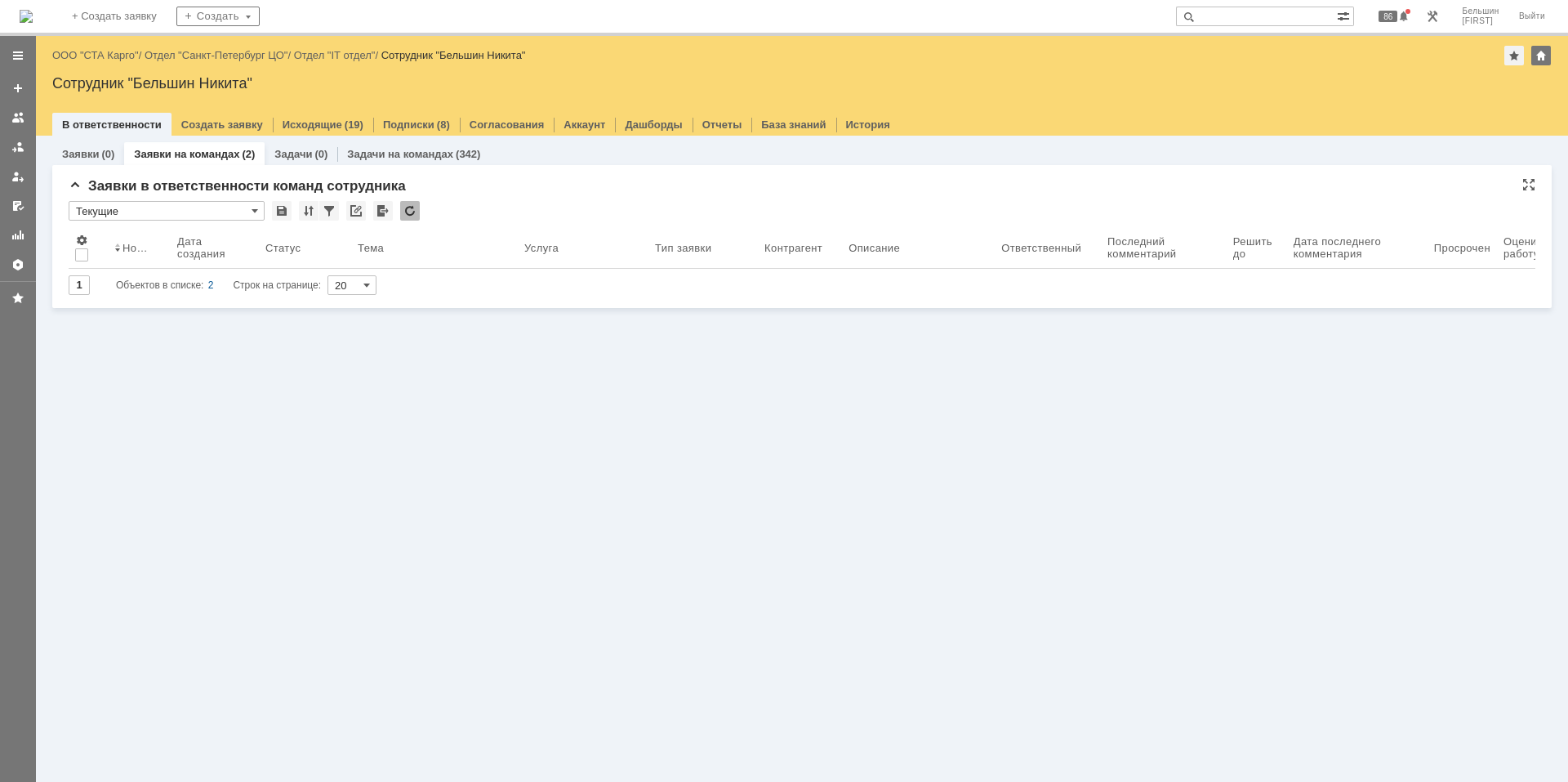 click at bounding box center (410, 211) 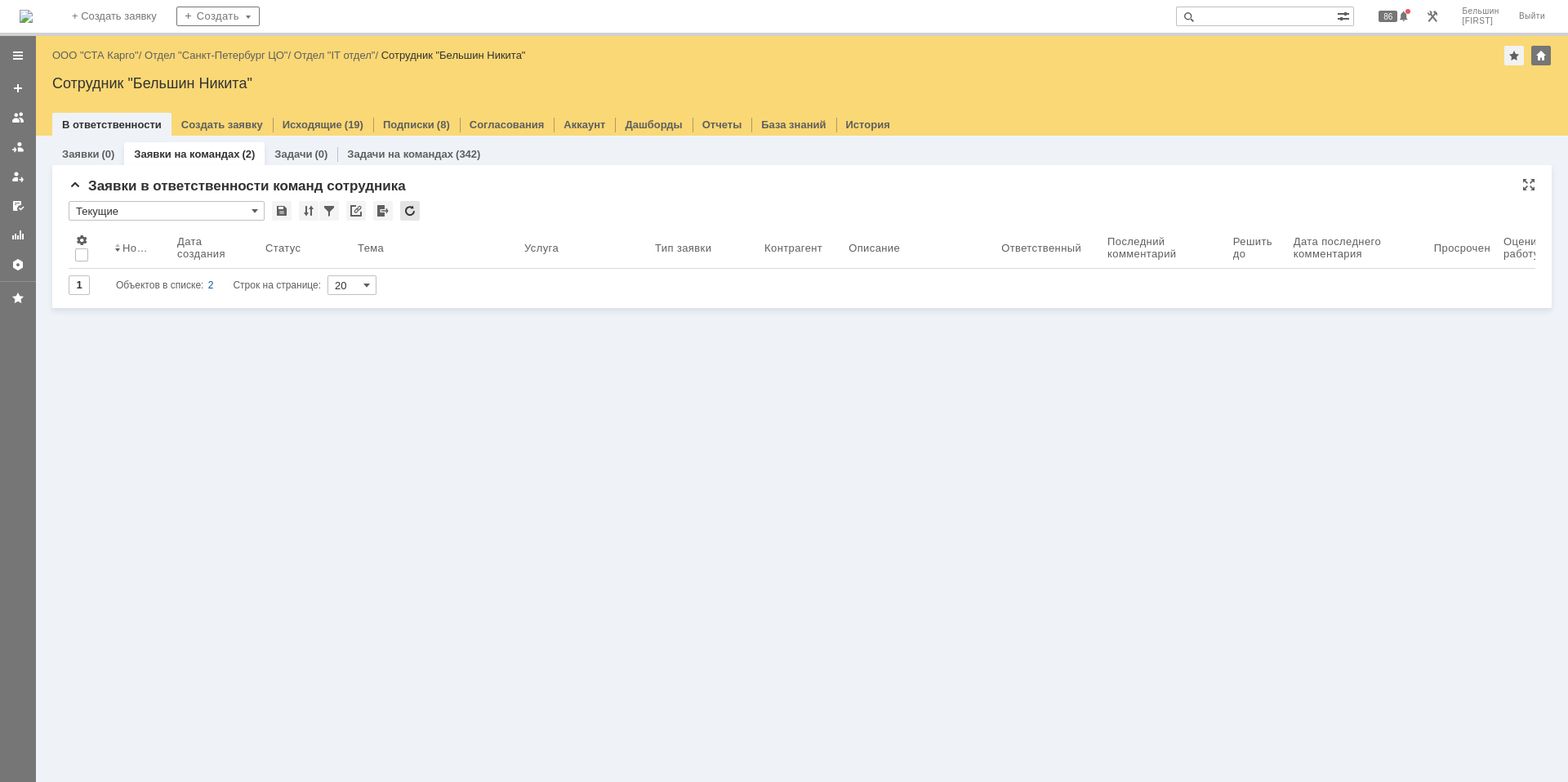 click at bounding box center (410, 211) 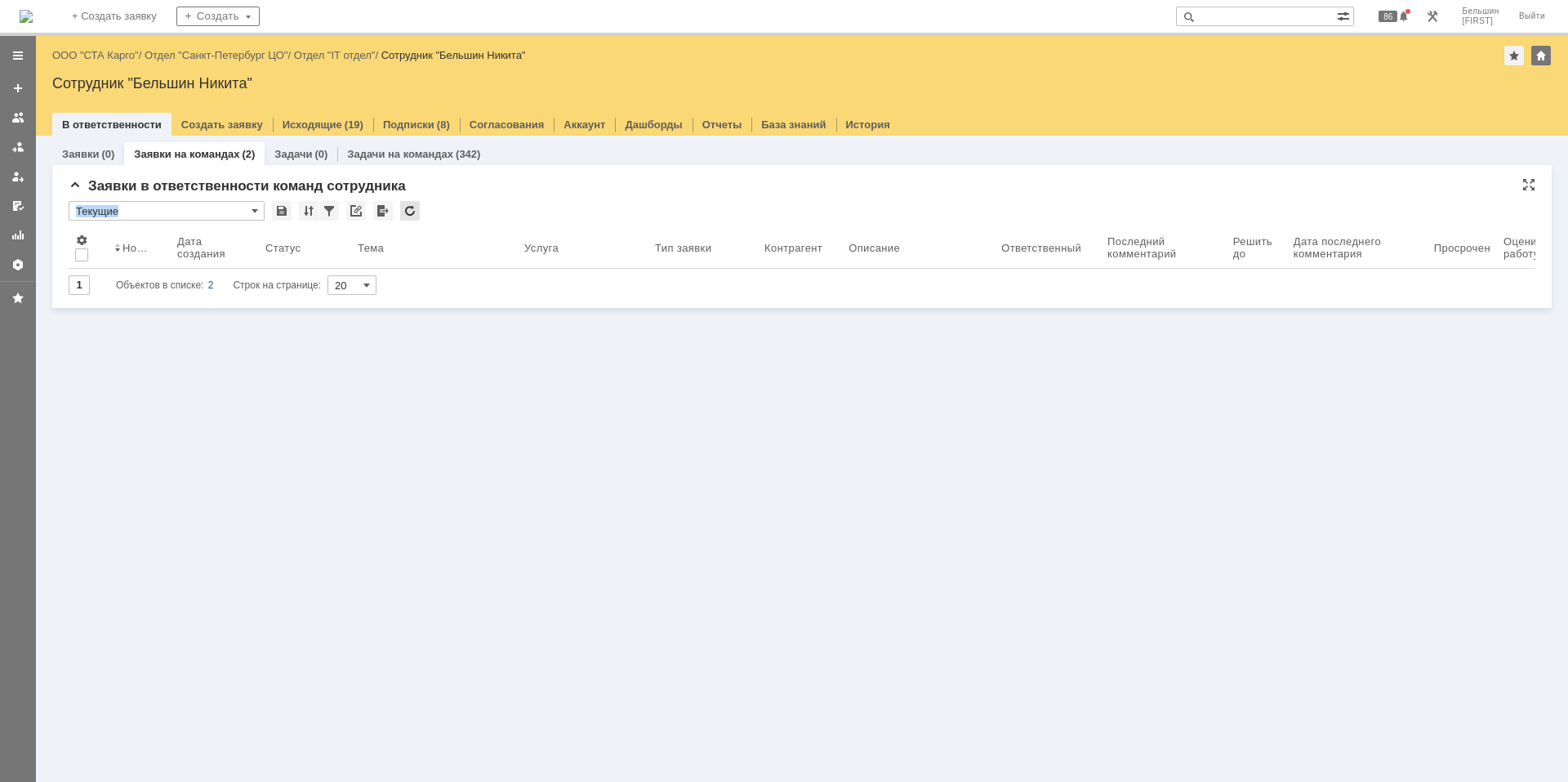 click at bounding box center [410, 211] 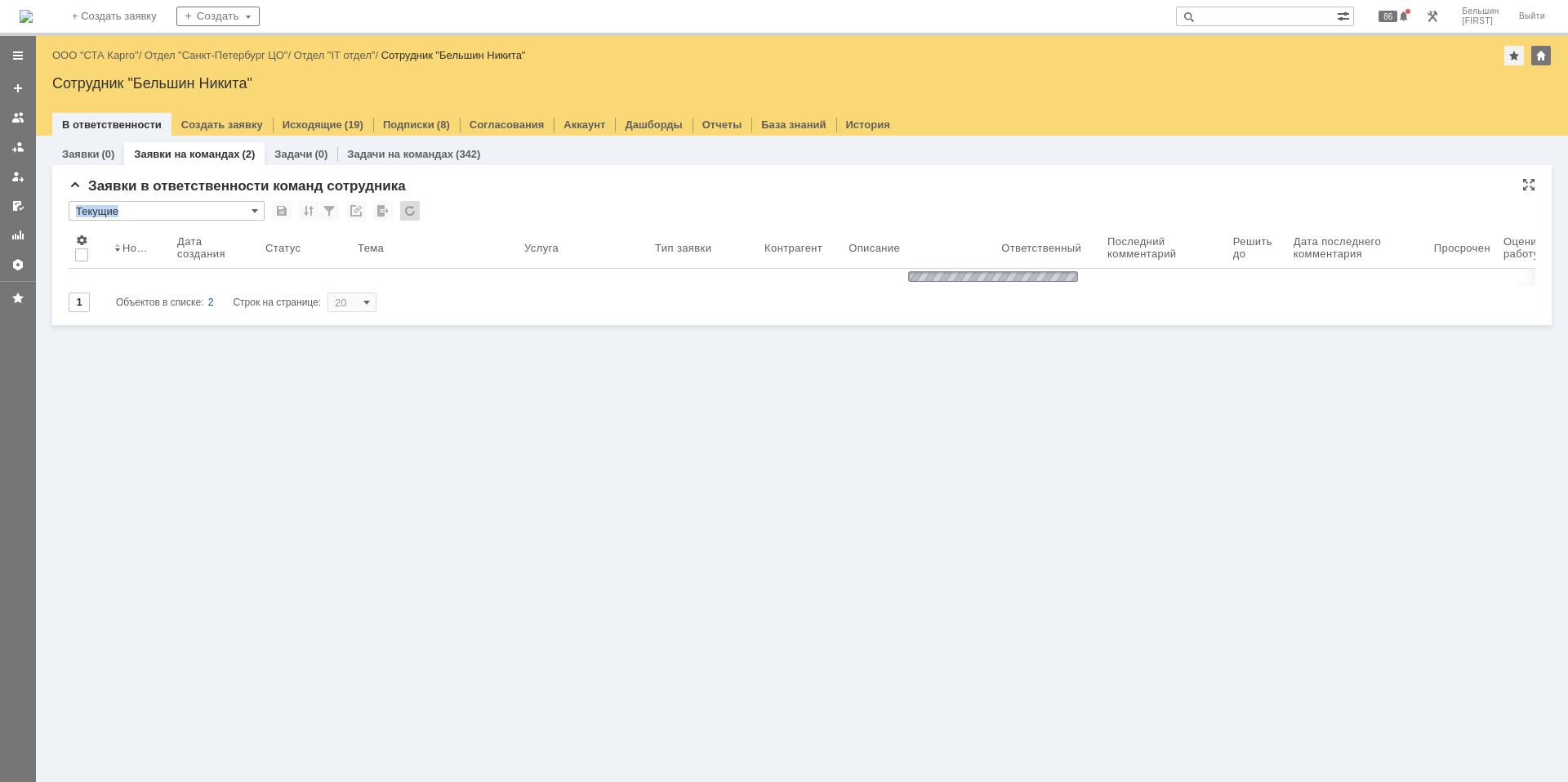 click at bounding box center [410, 211] 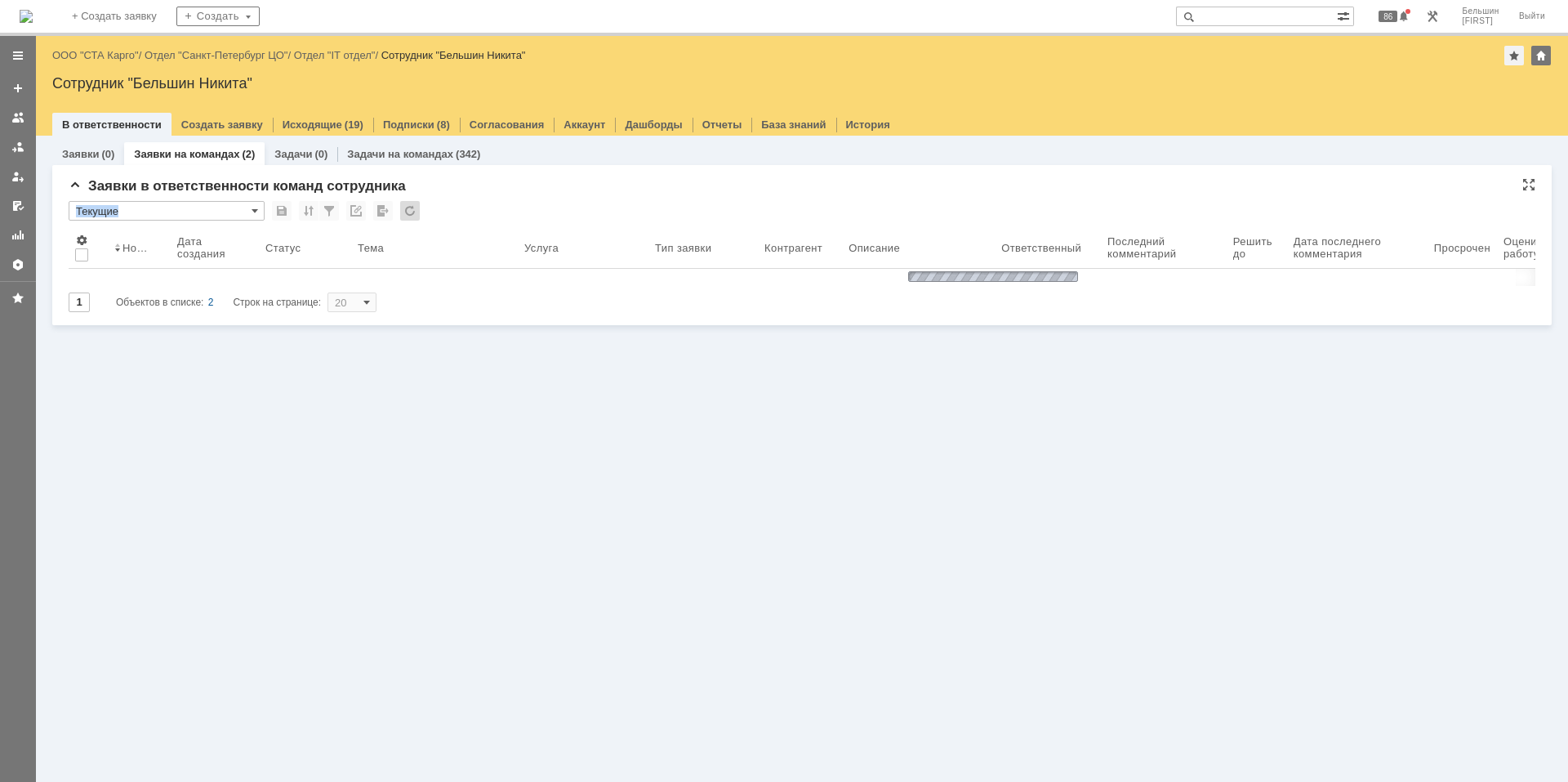 click on "Заявки в ответственности команд сотрудника" at bounding box center [802, 186] 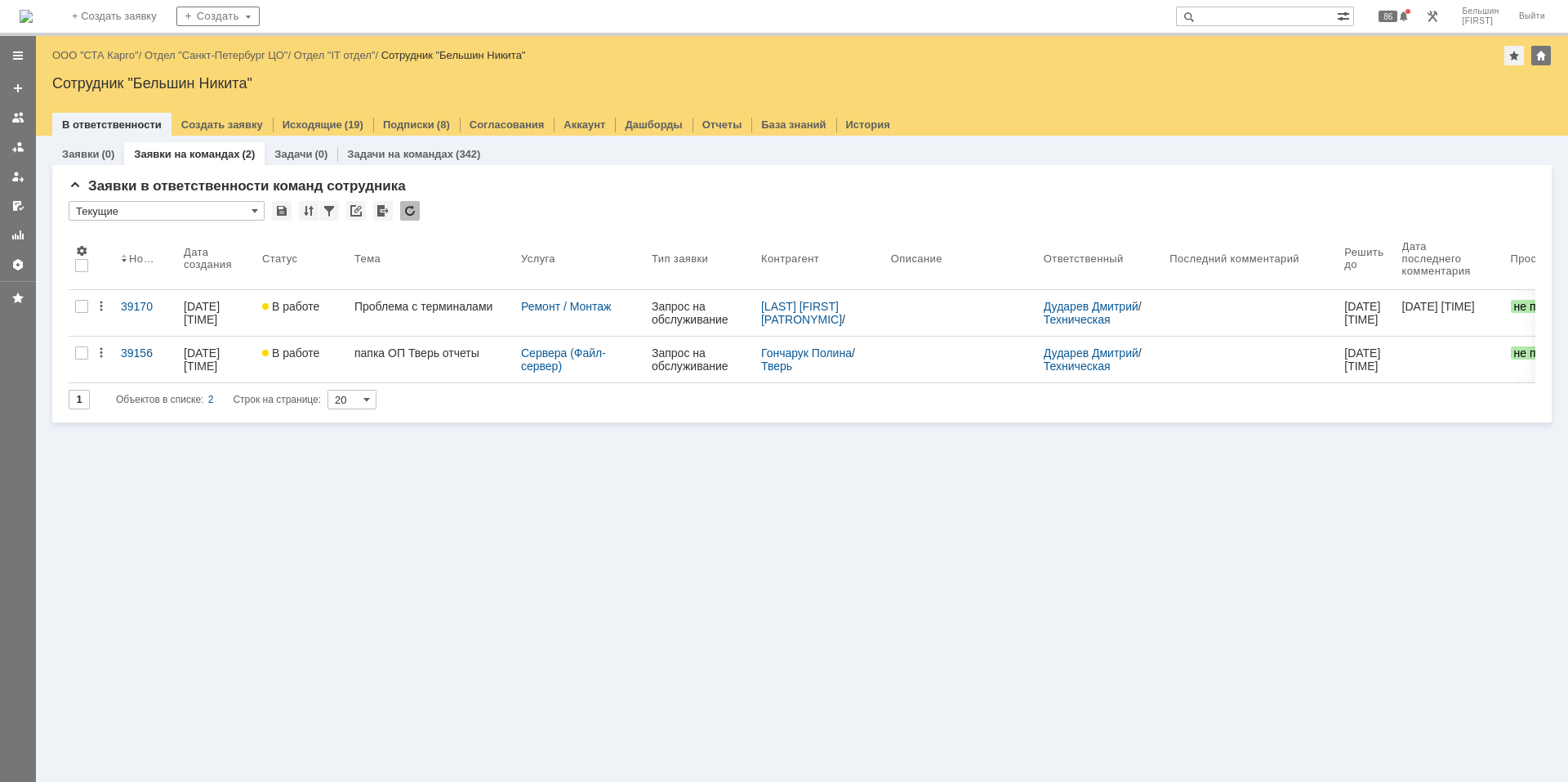 scroll, scrollTop: 0, scrollLeft: 0, axis: both 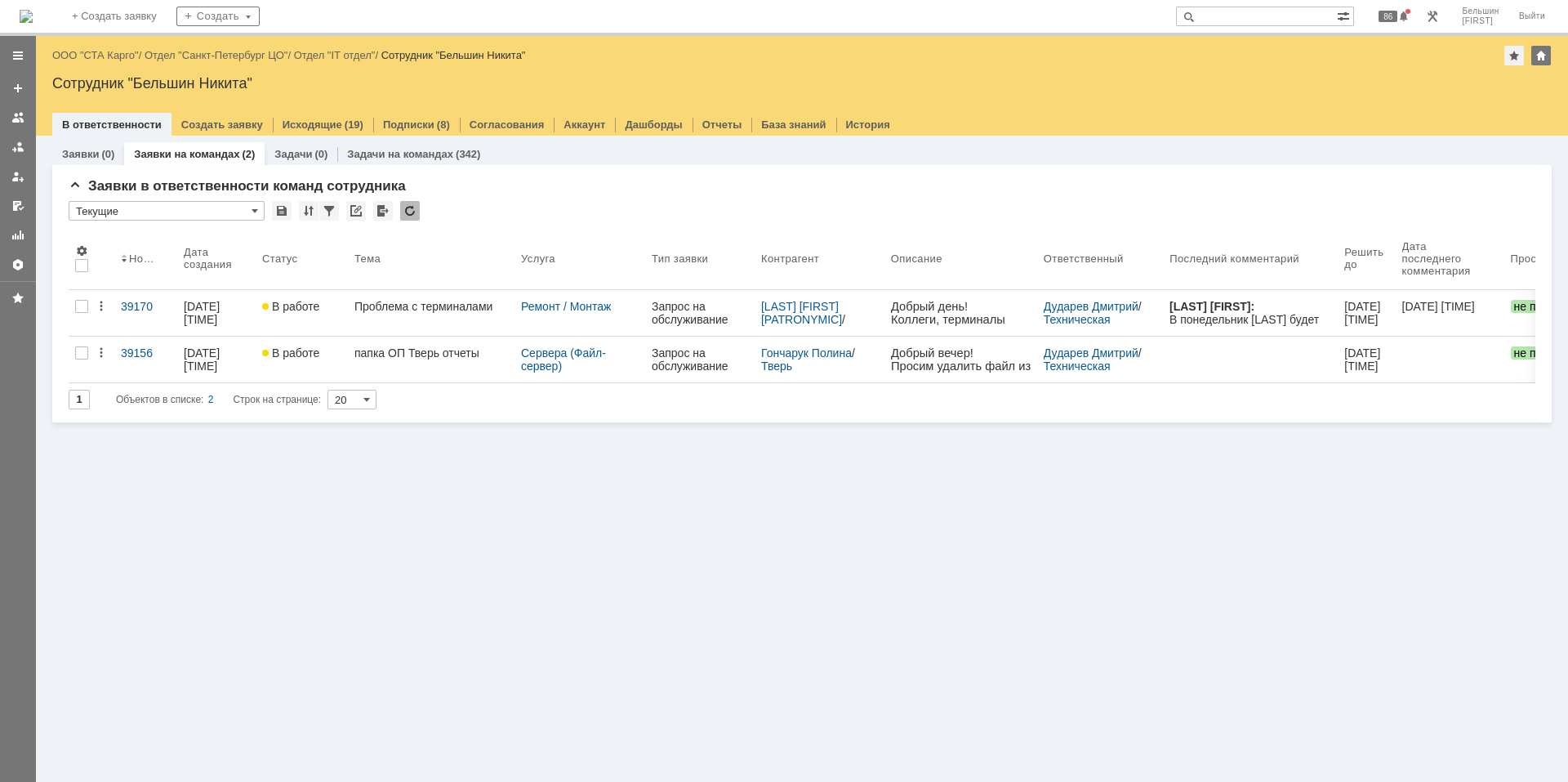 click at bounding box center (410, 211) 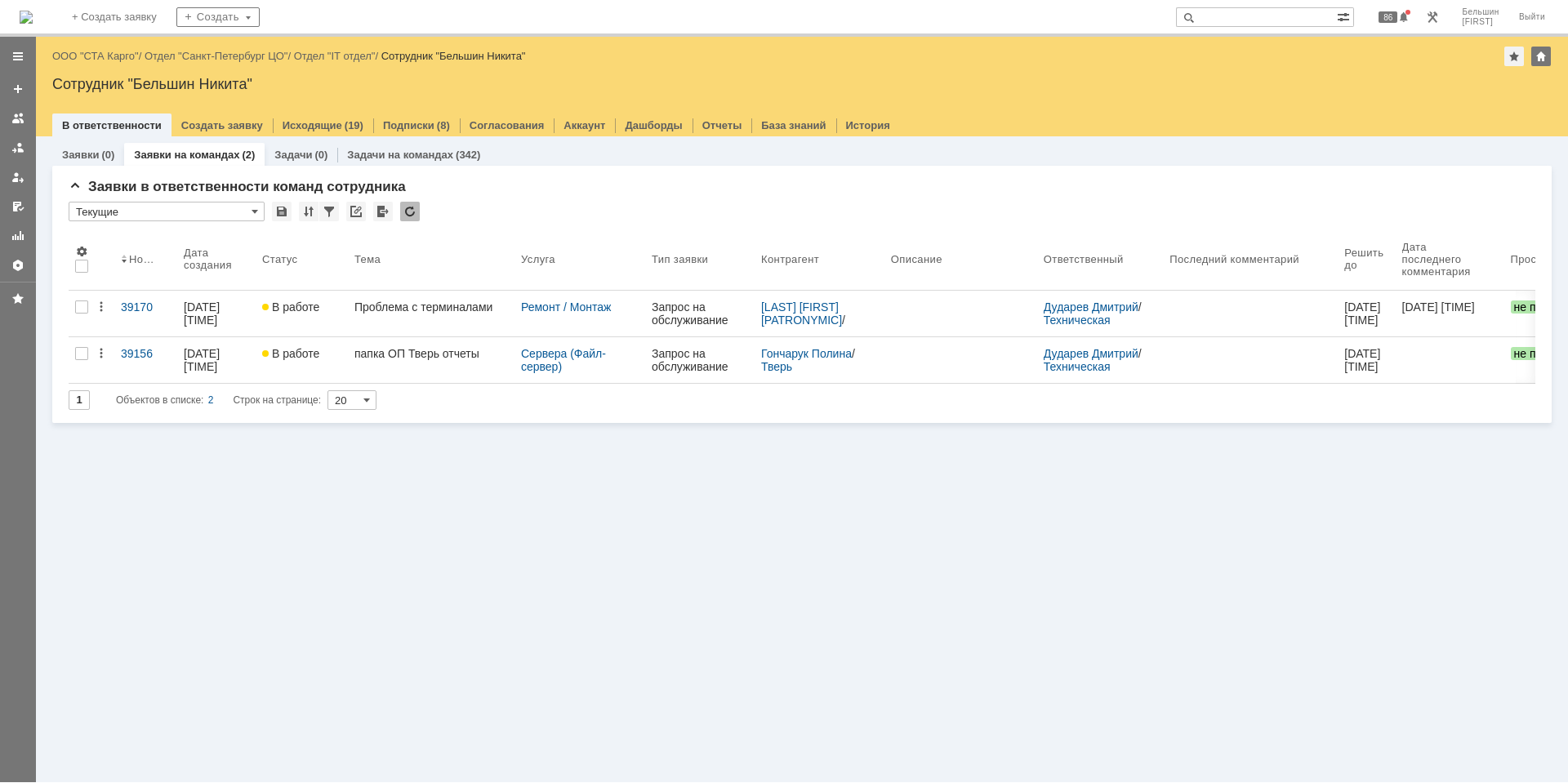 scroll, scrollTop: 0, scrollLeft: 0, axis: both 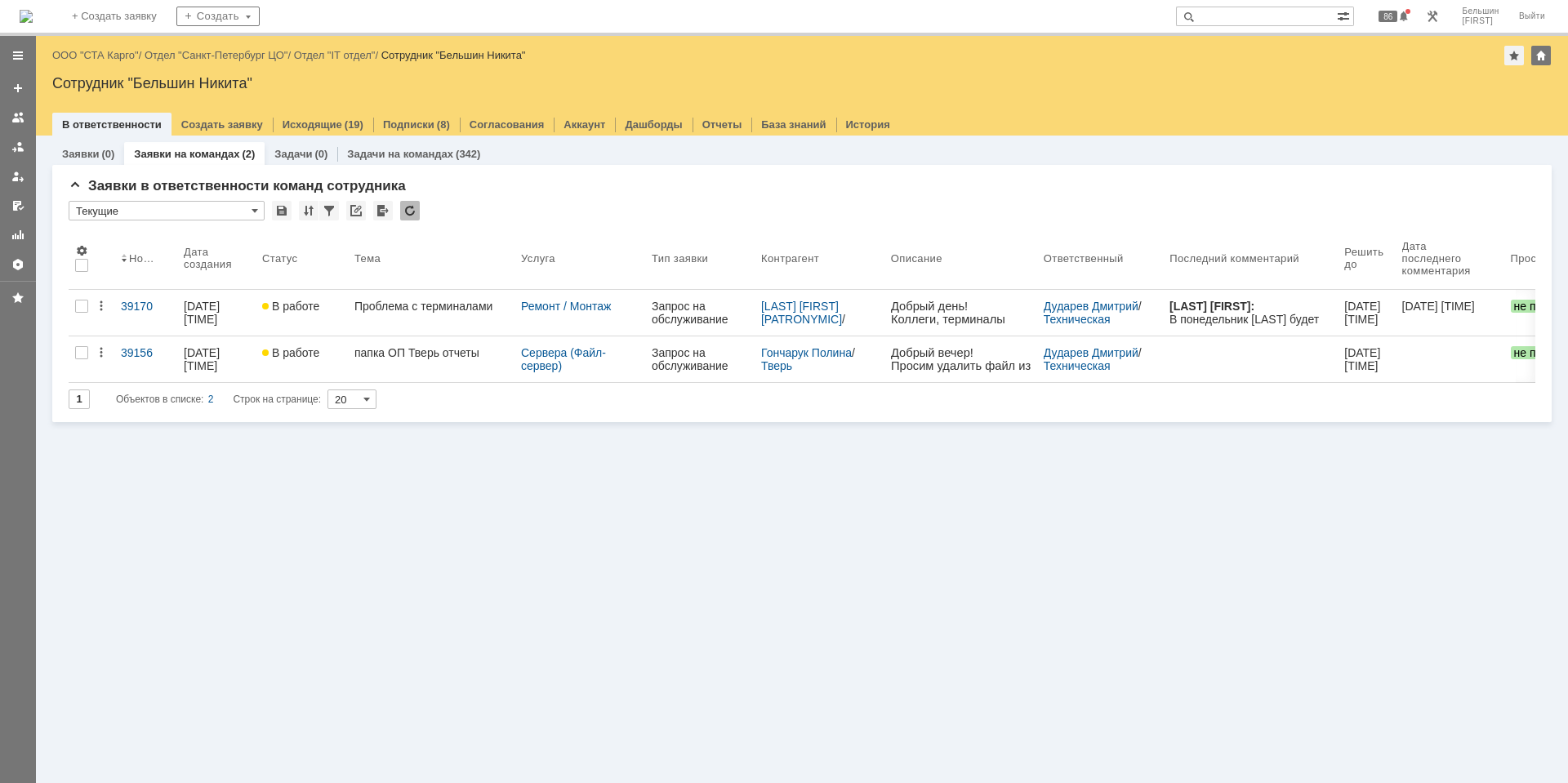 click on "Объектов в списке:    2  Строк на странице:        20       Номер Дата создания Статус Тема Услуга Тип заявки Контрагент Описание Ответственный Последний комментарий Решить до Дата последнего комментария Просрочен Oцените, пожалуйста, работу специалистов Статусы связанных задач Статусы согласований
39170 [DATE] [TIME] В работе Проблема с терминалами Ремонт / Монтаж Запрос на обслуживание / / [DATE] [TIME]" at bounding box center (802, 459) 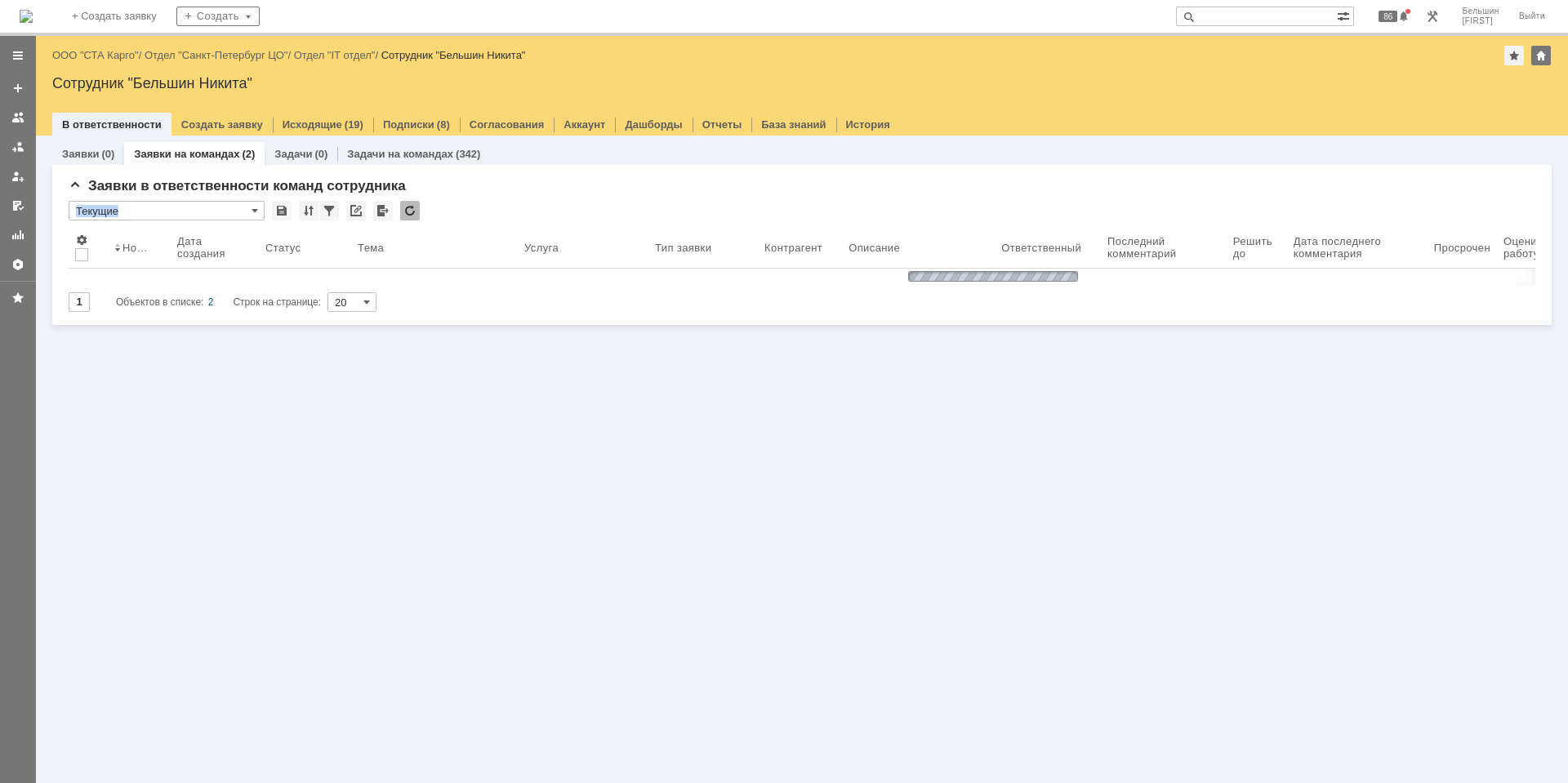 click at bounding box center [410, 211] 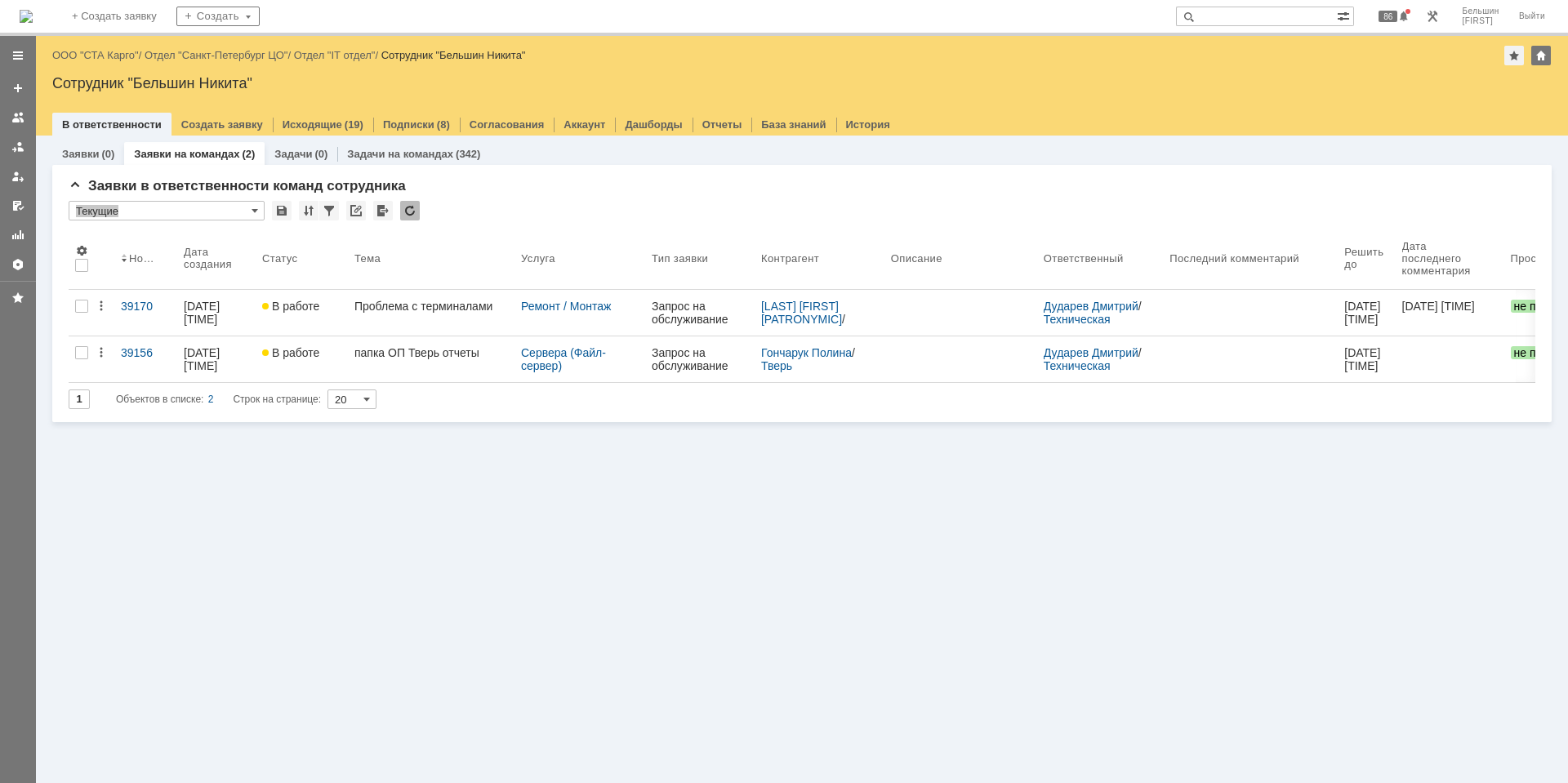 scroll, scrollTop: 0, scrollLeft: 0, axis: both 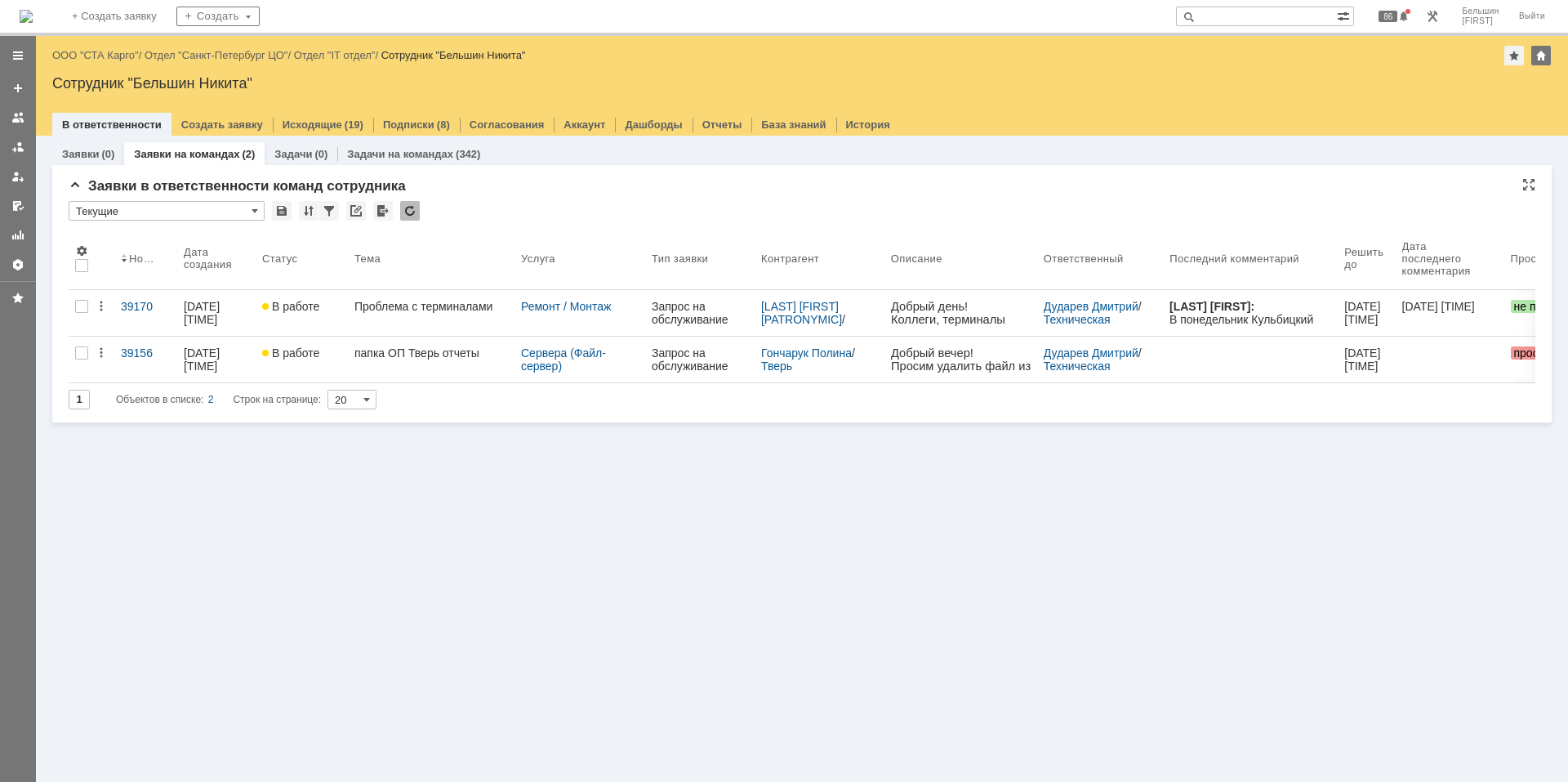 click on "* Текущие" at bounding box center (802, 212) 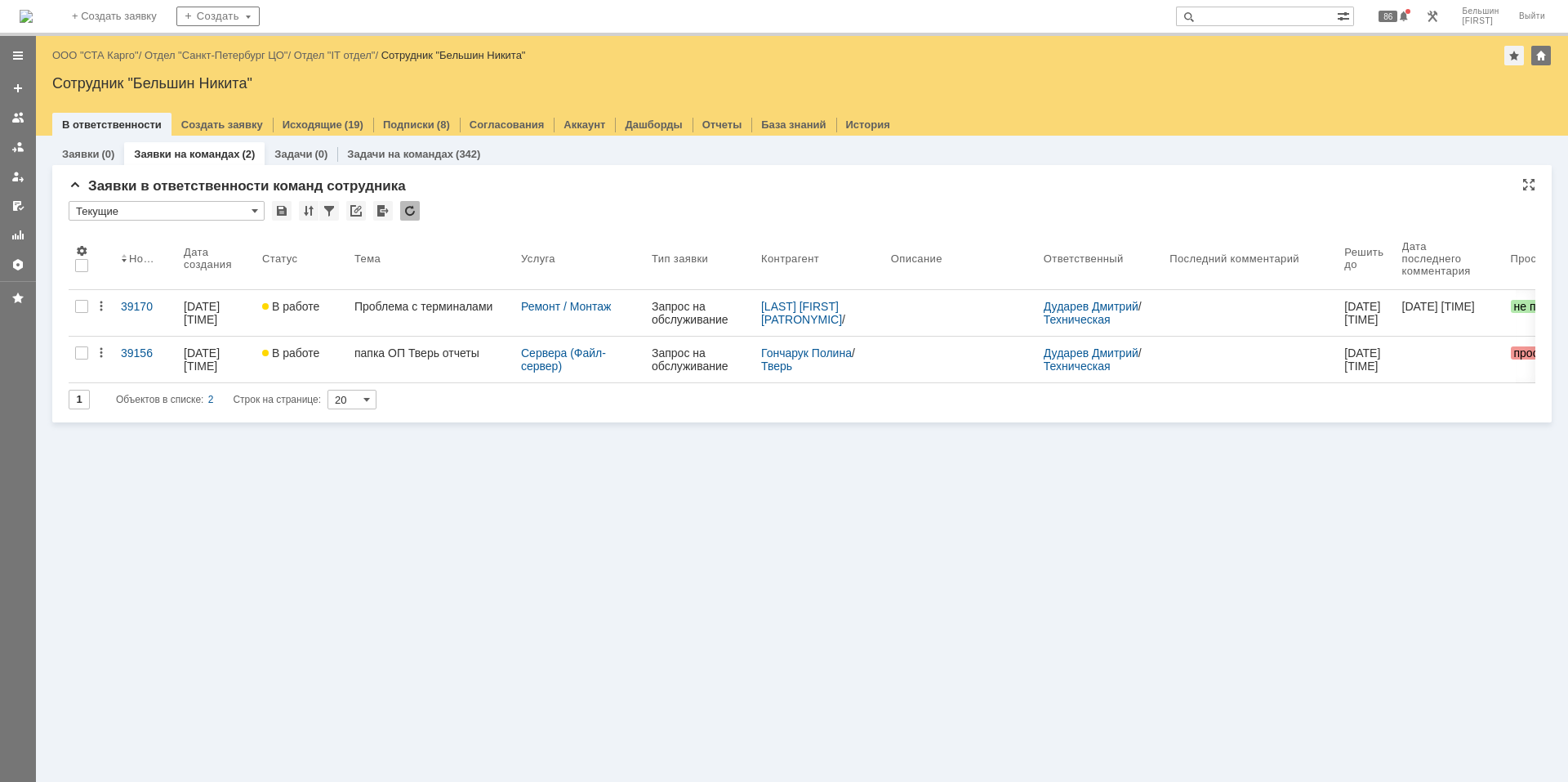 scroll, scrollTop: 0, scrollLeft: 0, axis: both 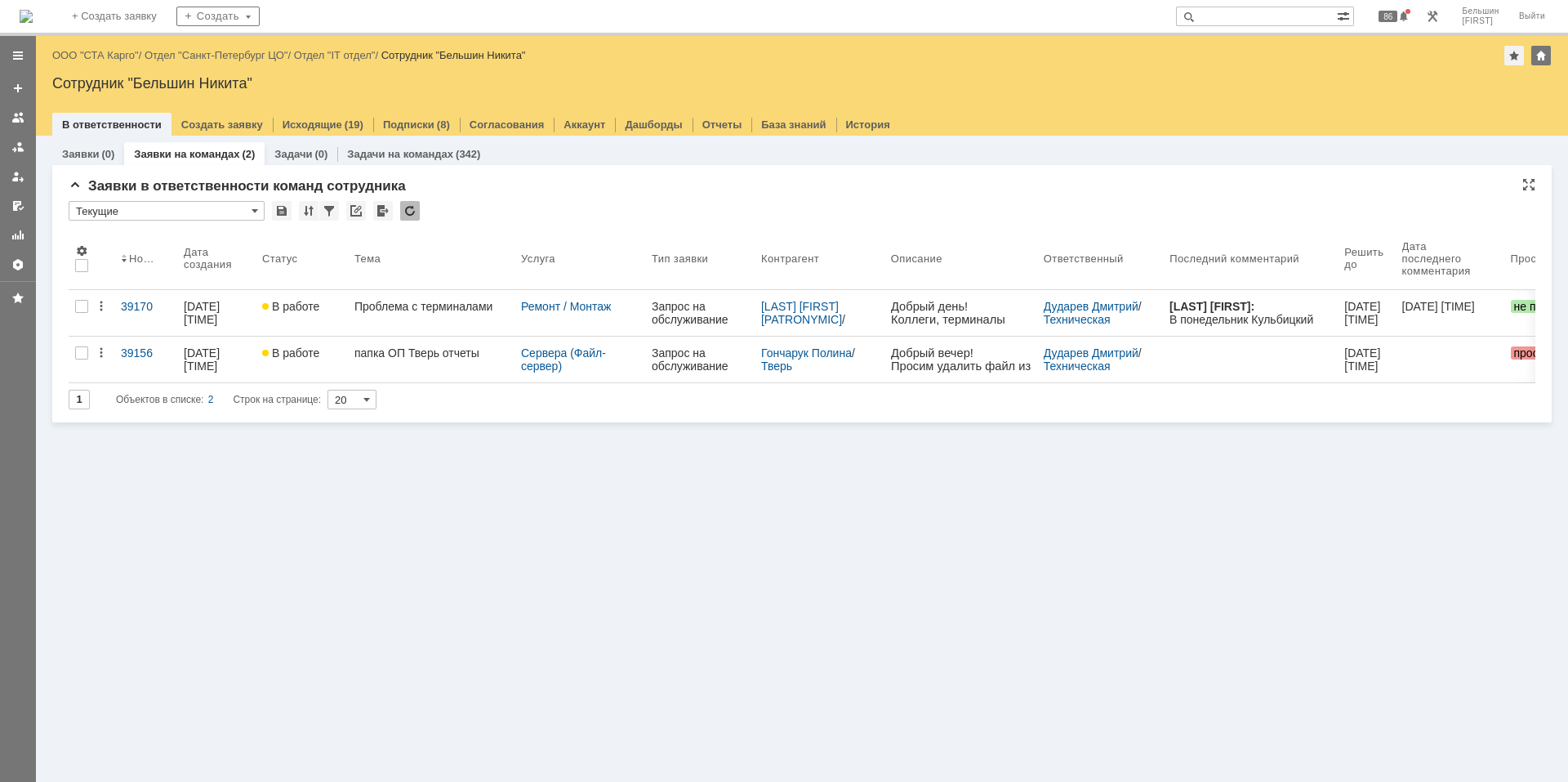 click at bounding box center (410, 211) 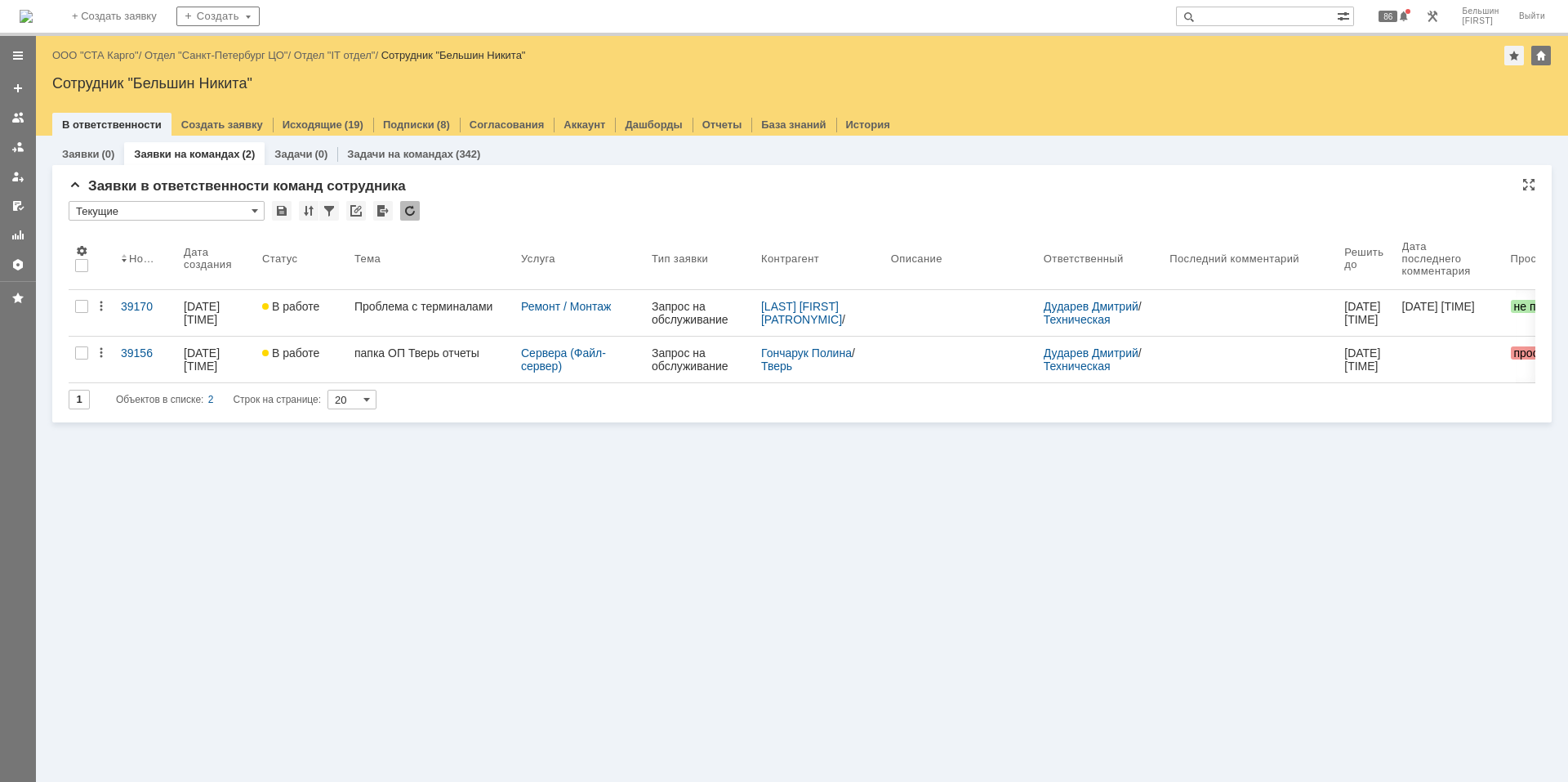 scroll, scrollTop: 0, scrollLeft: 0, axis: both 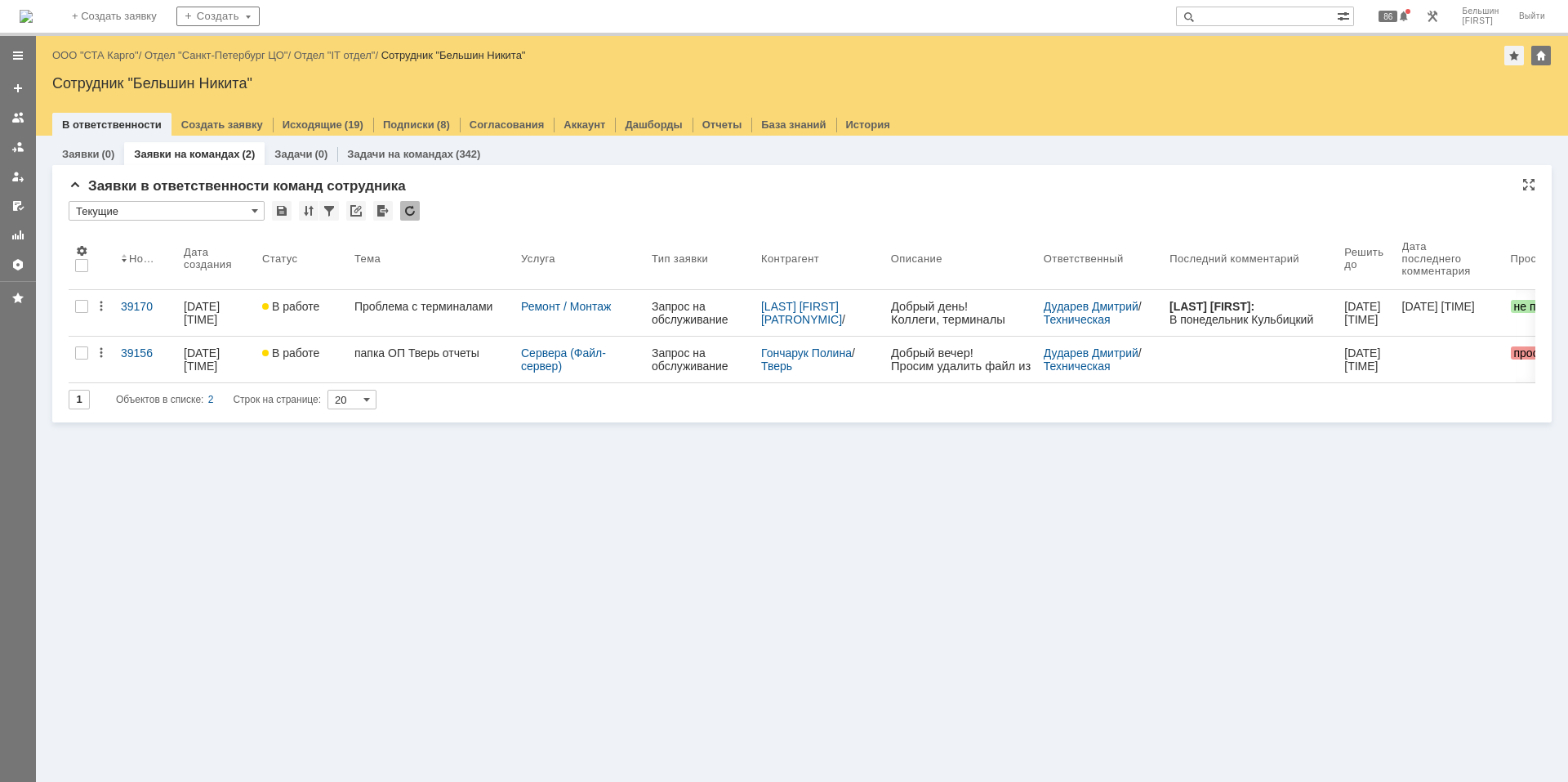 click on "Объектов в списке:    2  Строк на странице:        20       Номер Дата создания Статус Тема Услуга Тип заявки Контрагент Описание Ответственный Последний комментарий Решить до Дата последнего комментария Просрочен Oцените, пожалуйста, работу специалистов Статусы связанных задач Статусы согласований
39170 [DATE] [TIME] В работе Проблема с терминалами Ремонт / Монтаж Запрос на обслуживание / / [DATE] [TIME]" at bounding box center (802, 458) 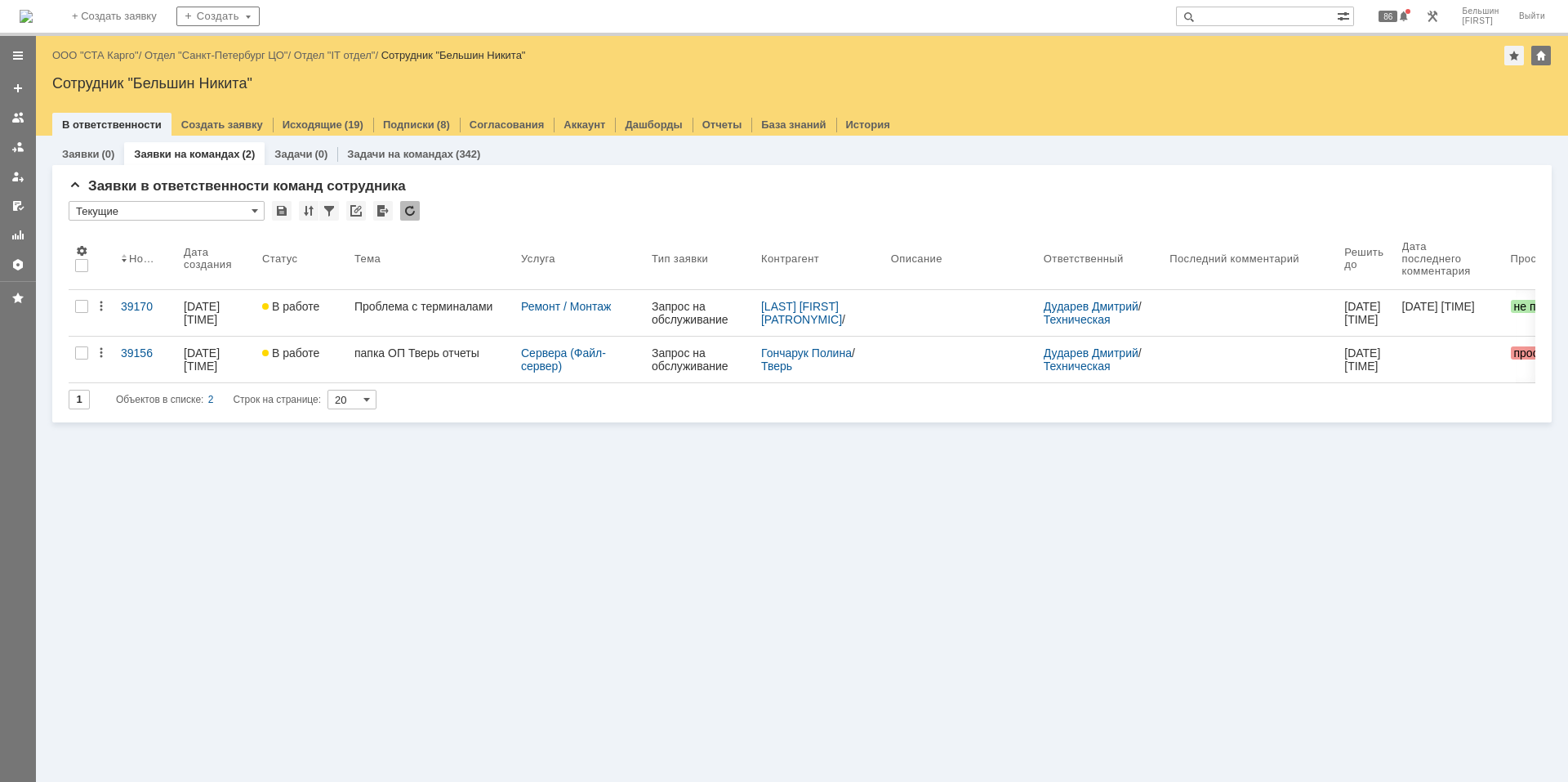 scroll, scrollTop: 0, scrollLeft: 0, axis: both 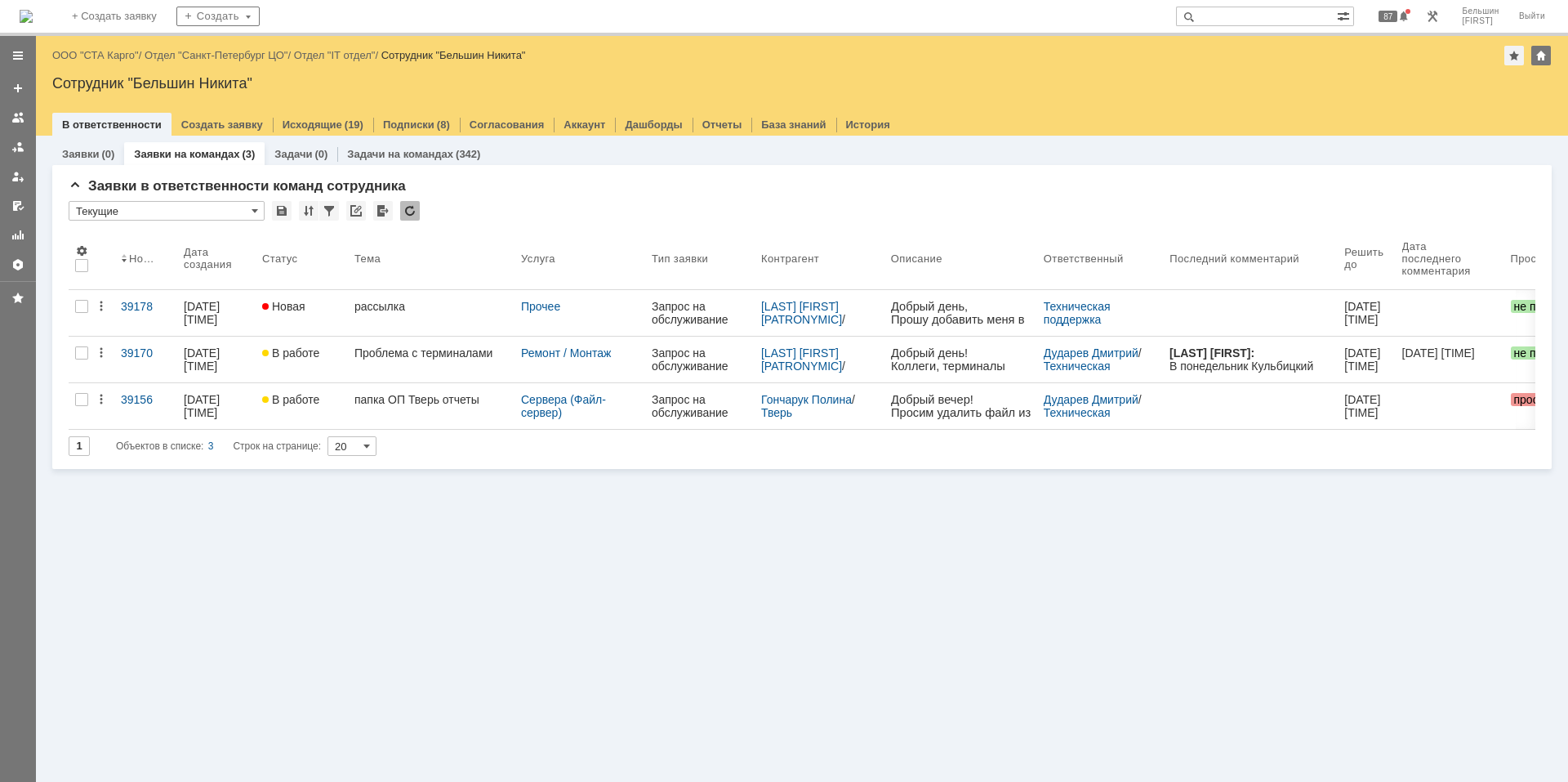 click on "рассылка" at bounding box center (431, 306) 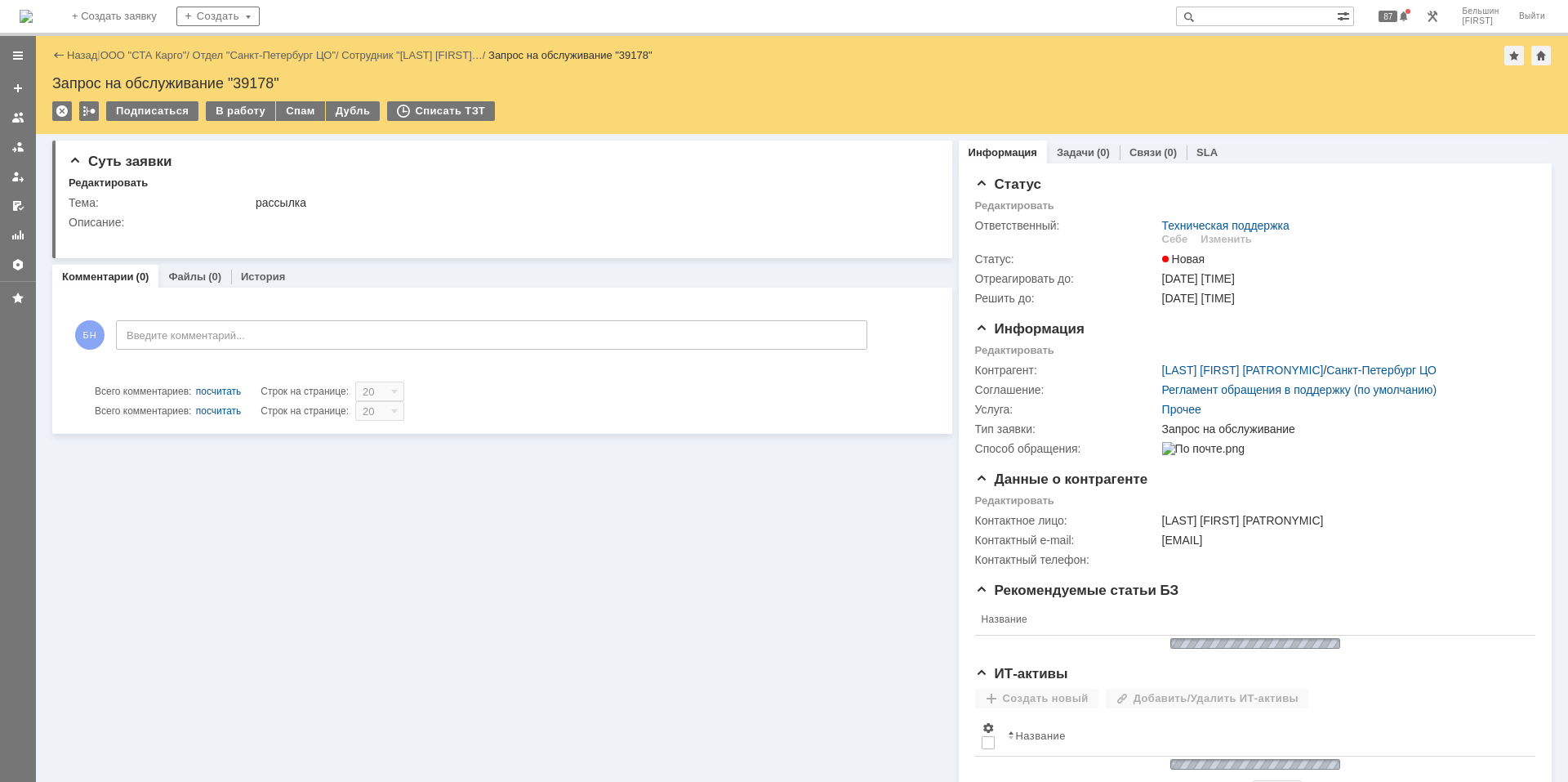 scroll, scrollTop: 0, scrollLeft: 0, axis: both 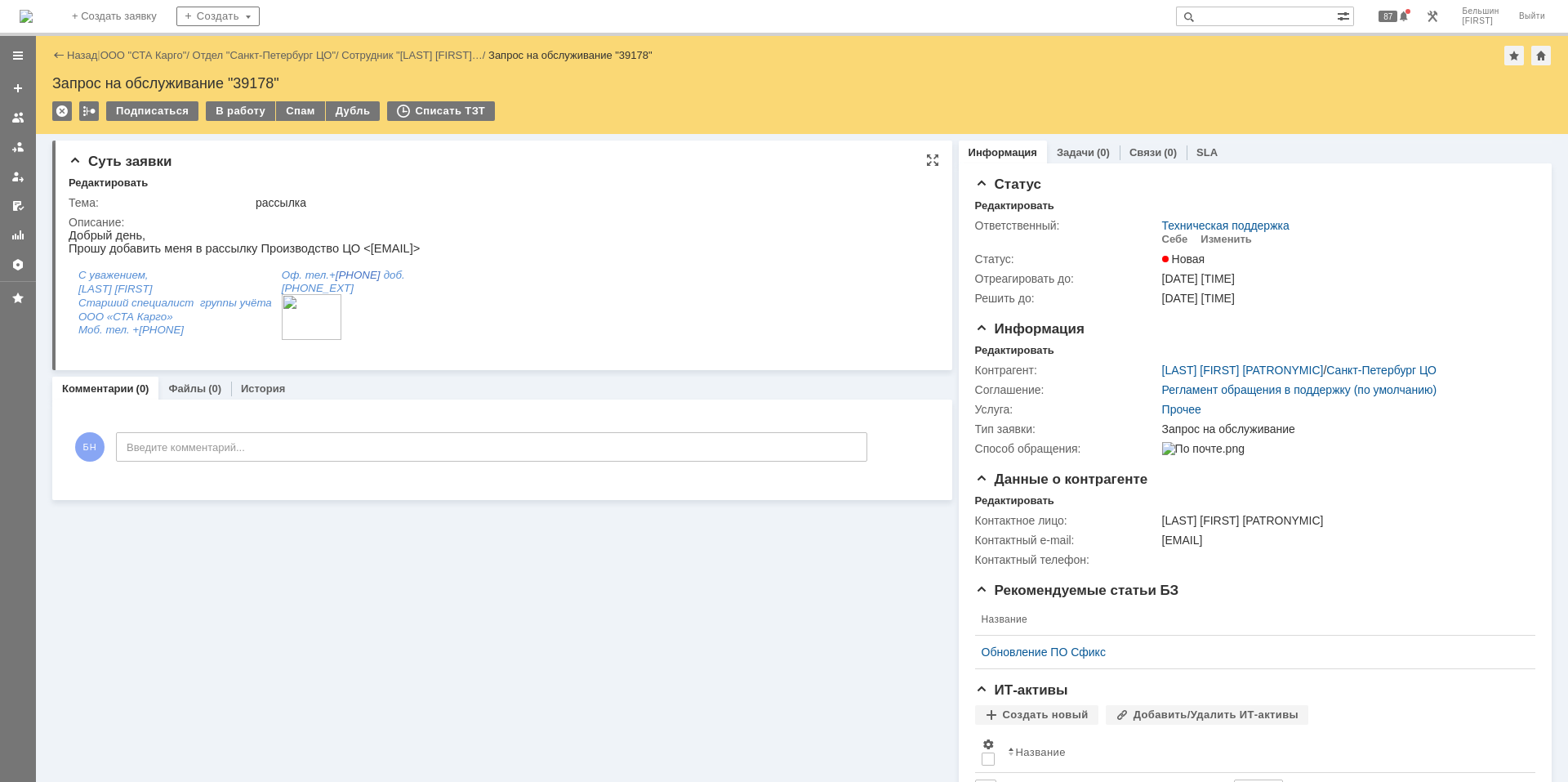 drag, startPoint x: 341, startPoint y: 252, endPoint x: 474, endPoint y: 249, distance: 133.03383 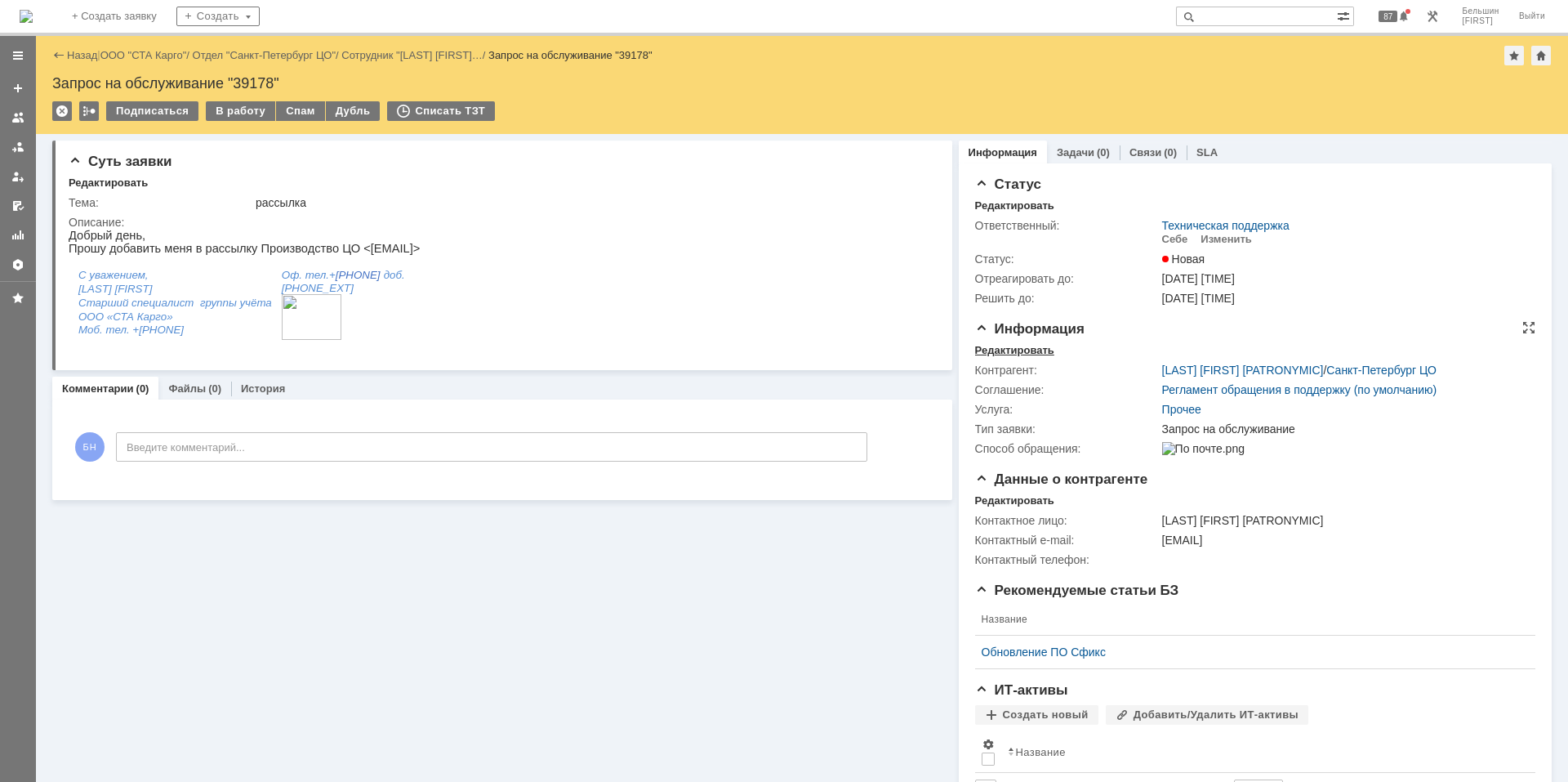 click on "Редактировать" at bounding box center [1014, 351] 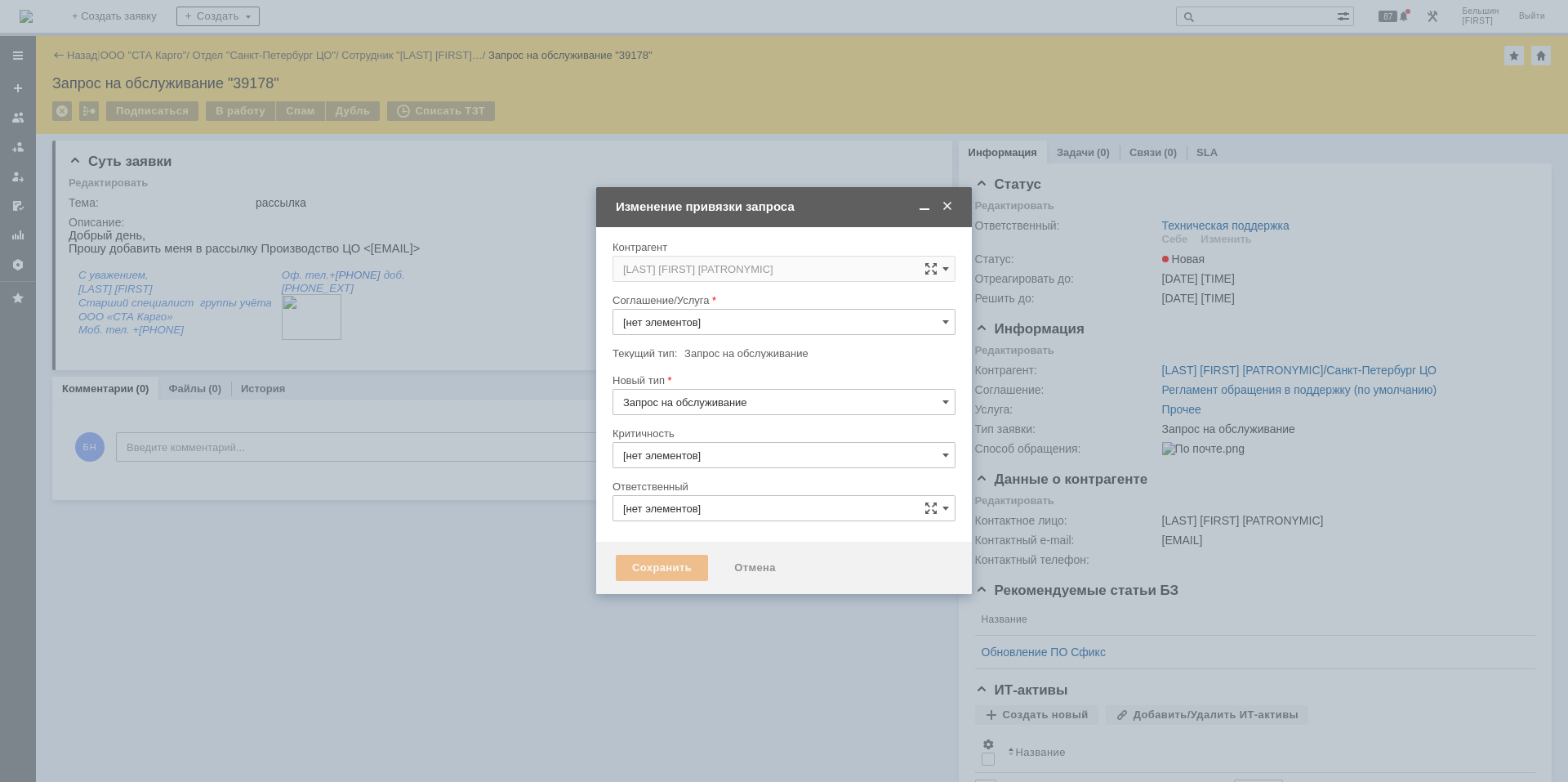 type on "Прочее" 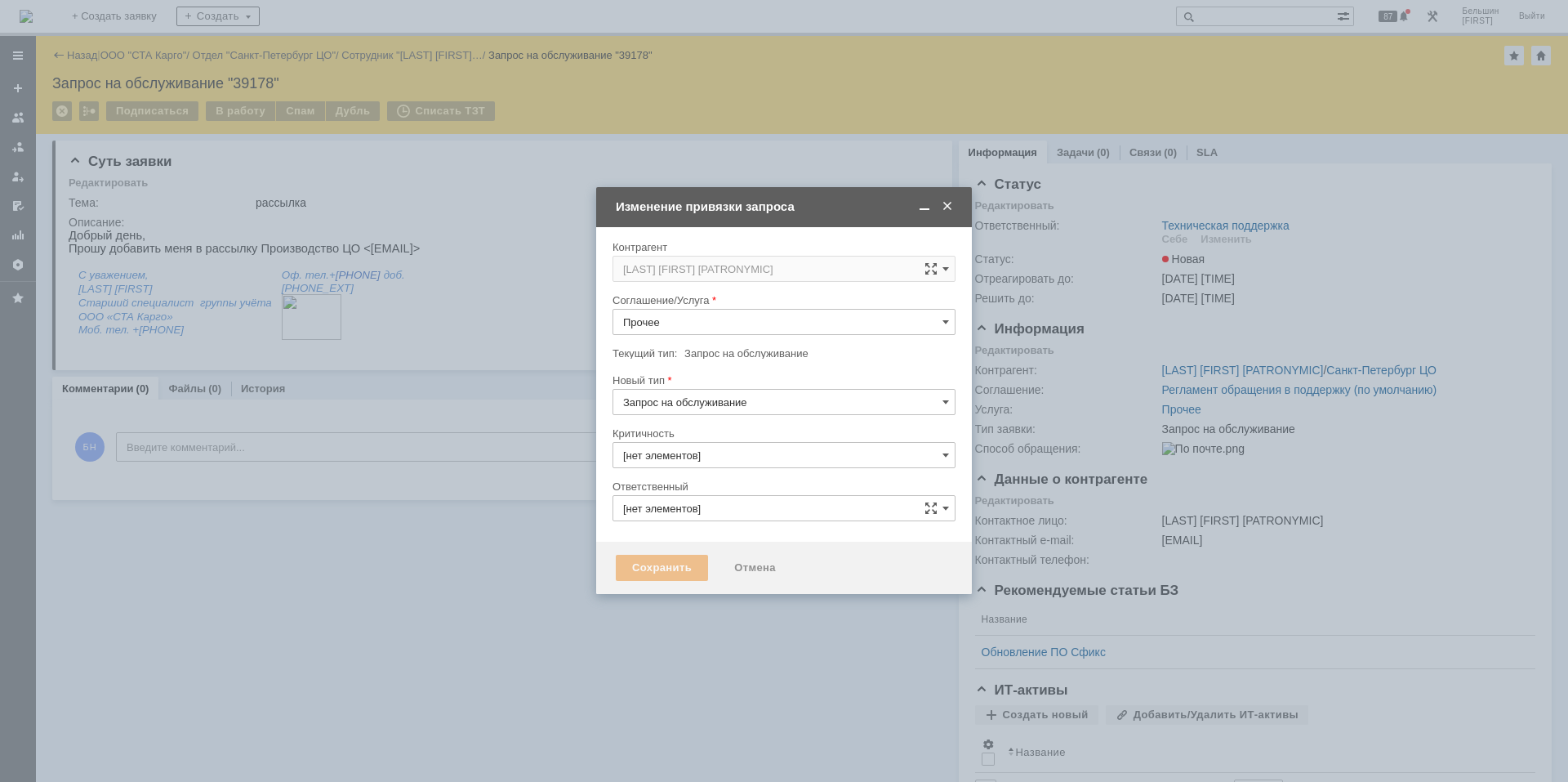 type on "3. Низкая" 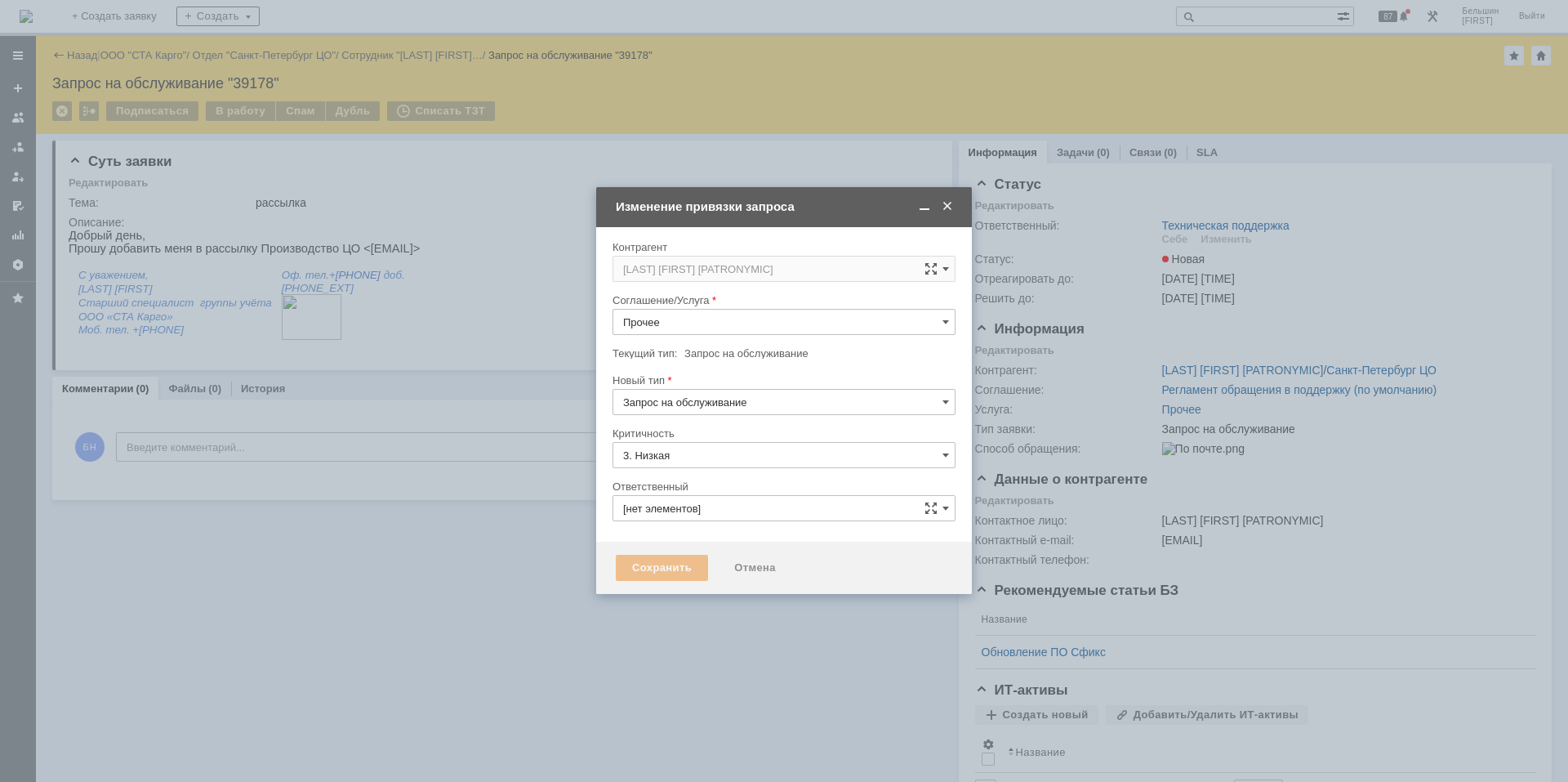 type on "Техническая поддержка" 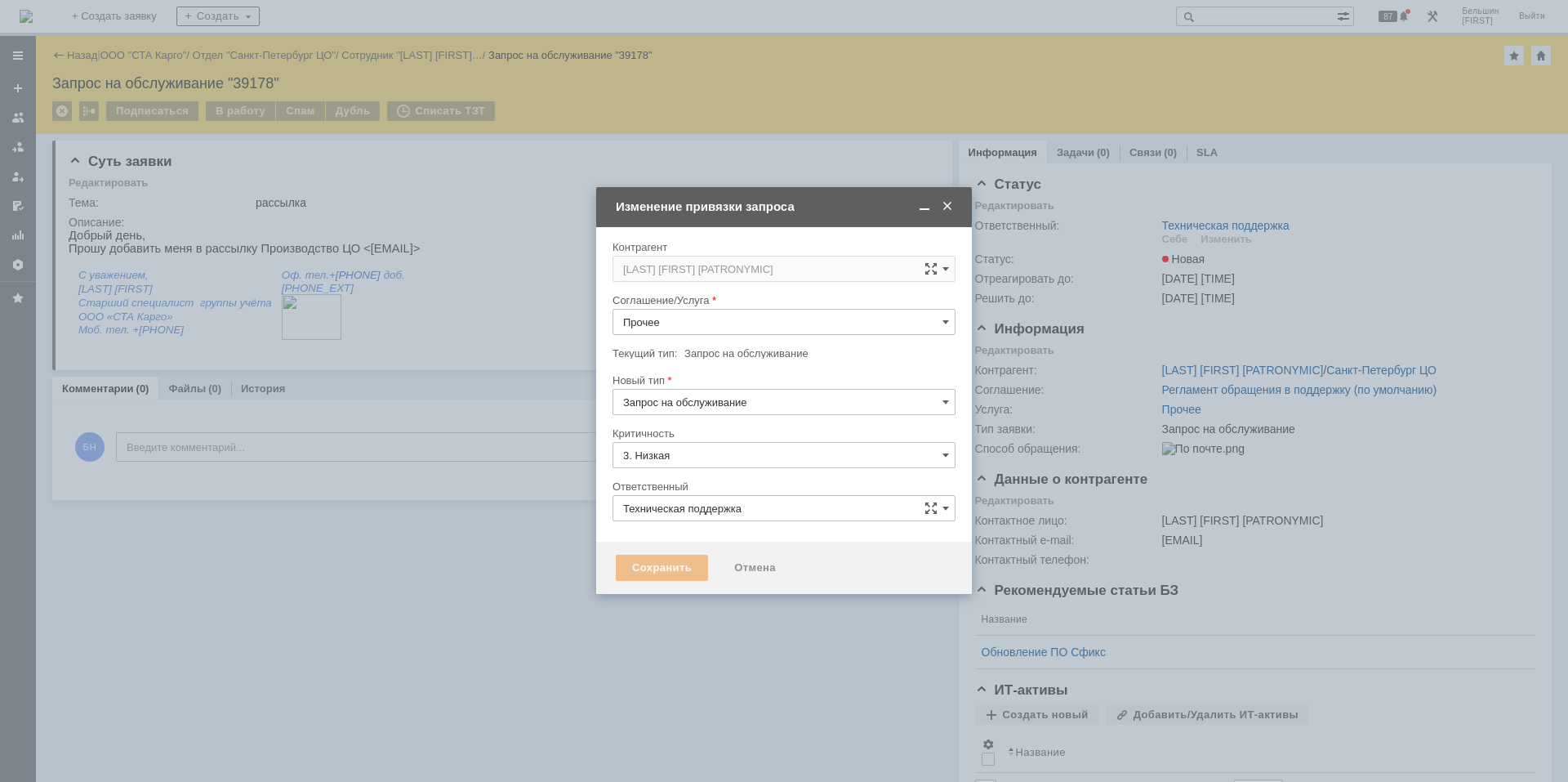 type on "[не указано]" 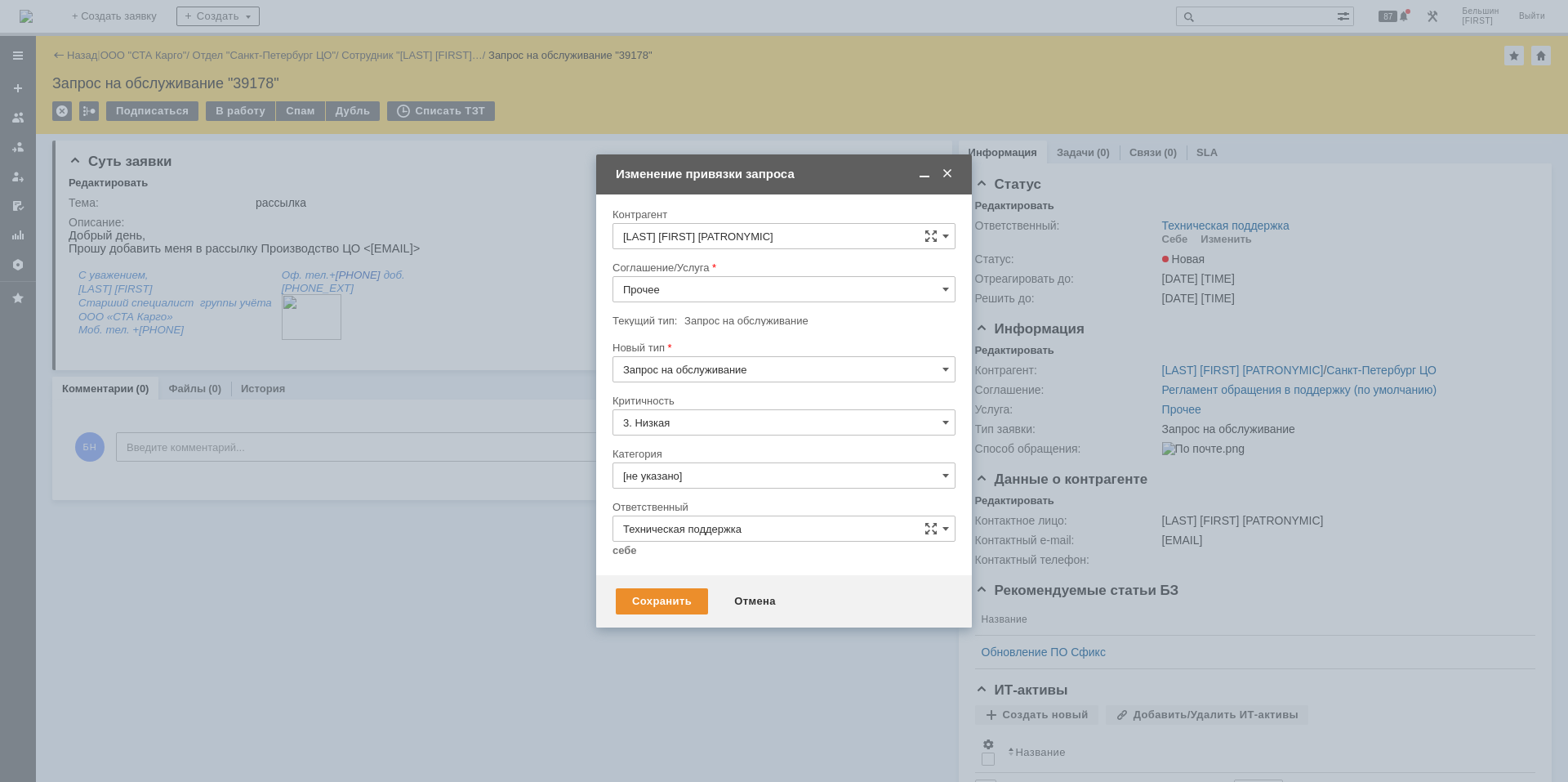 click on "Прочее" at bounding box center [784, 289] 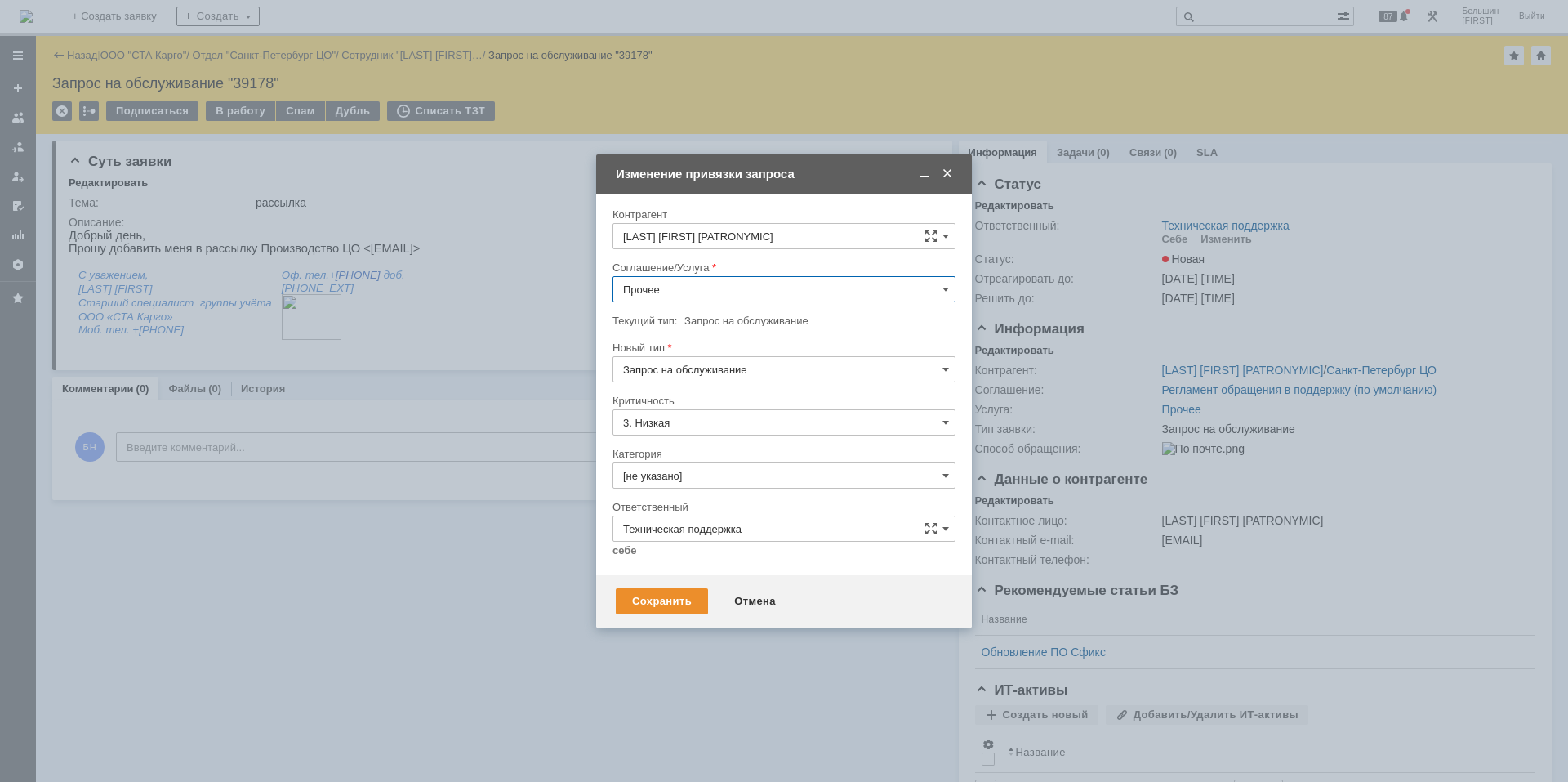 scroll, scrollTop: 1052, scrollLeft: 0, axis: vertical 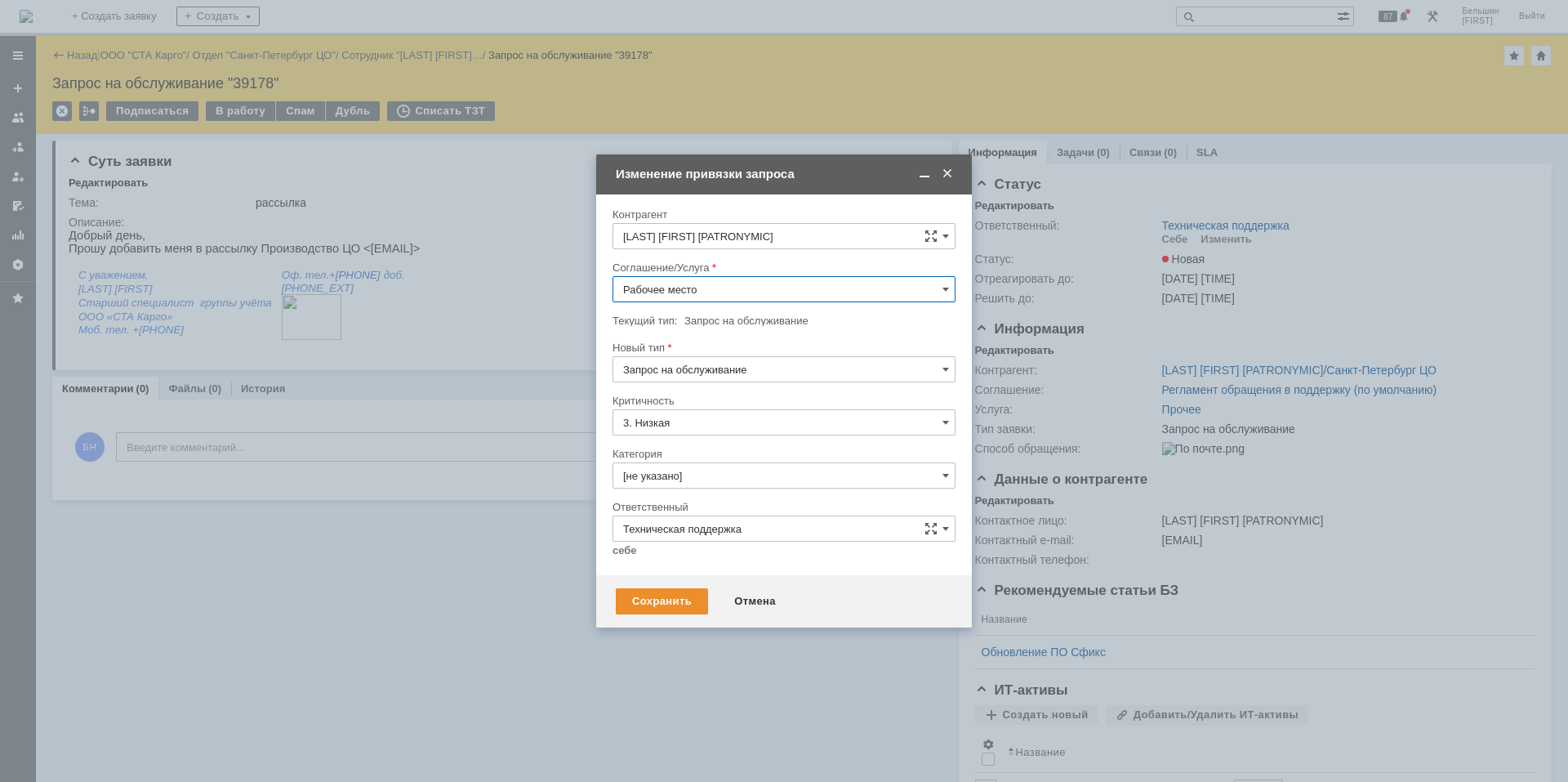 type on "Рабочее место" 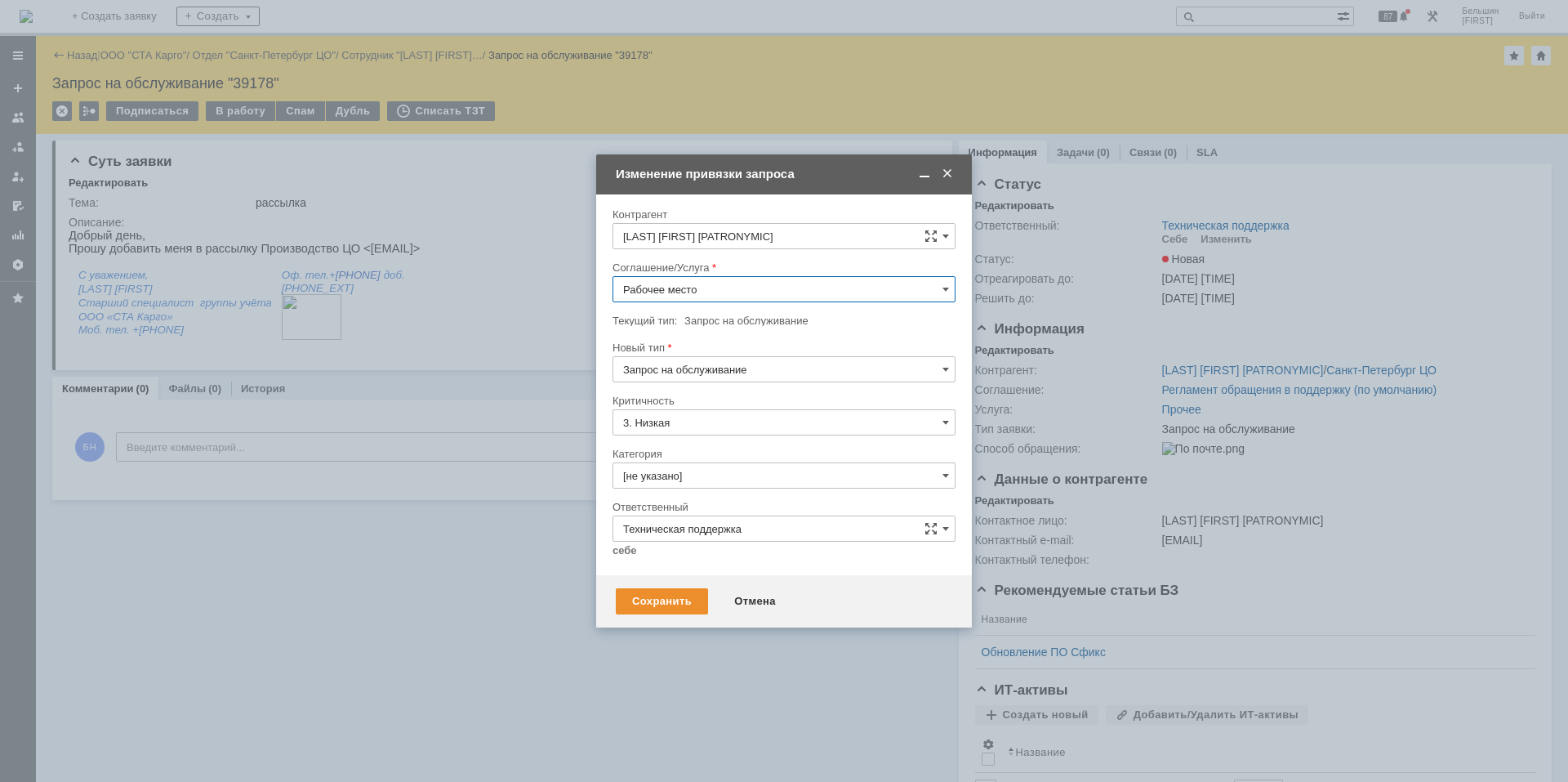 click on "[не указано]" at bounding box center (784, 476) 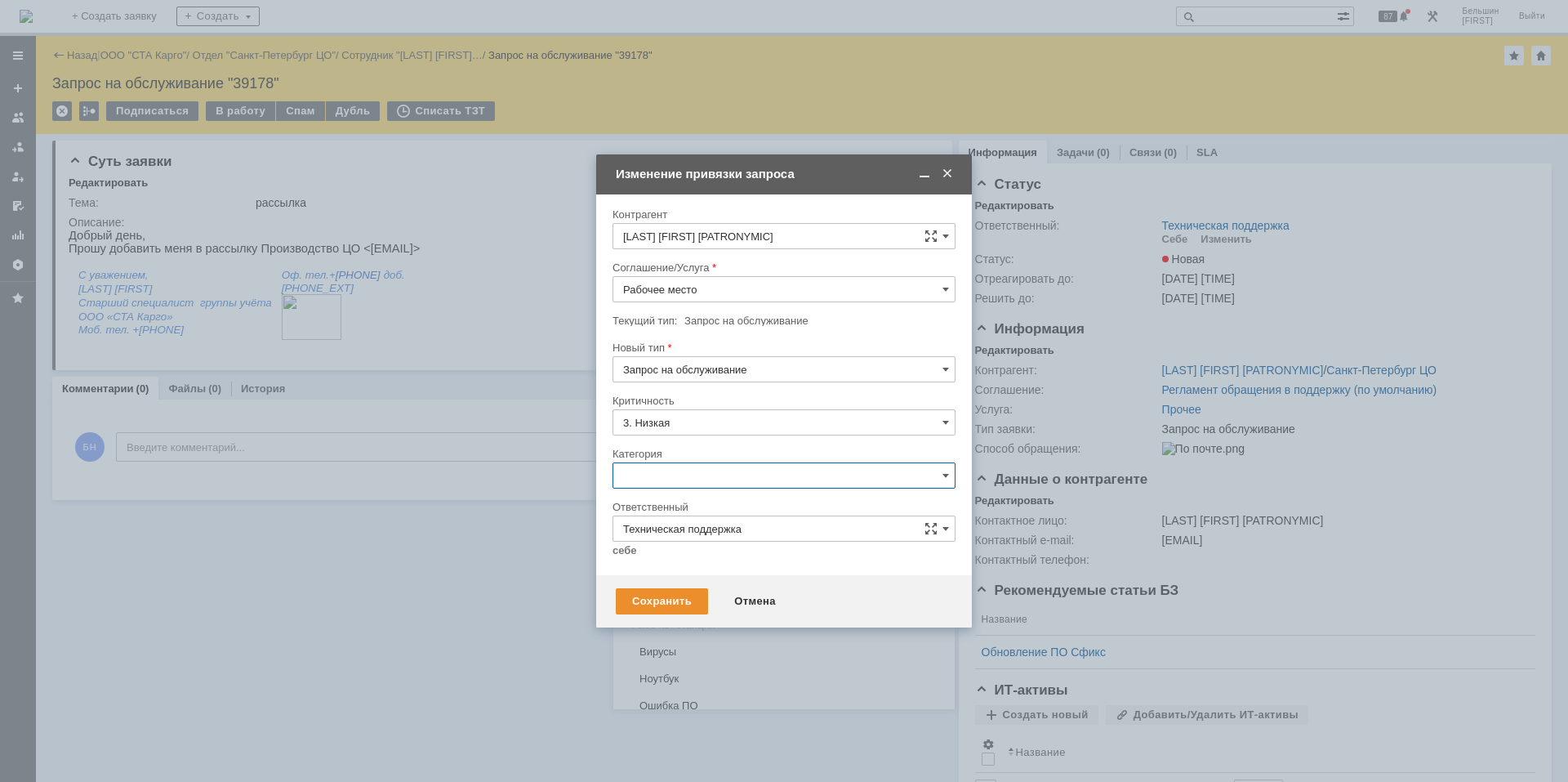 scroll, scrollTop: 480, scrollLeft: 0, axis: vertical 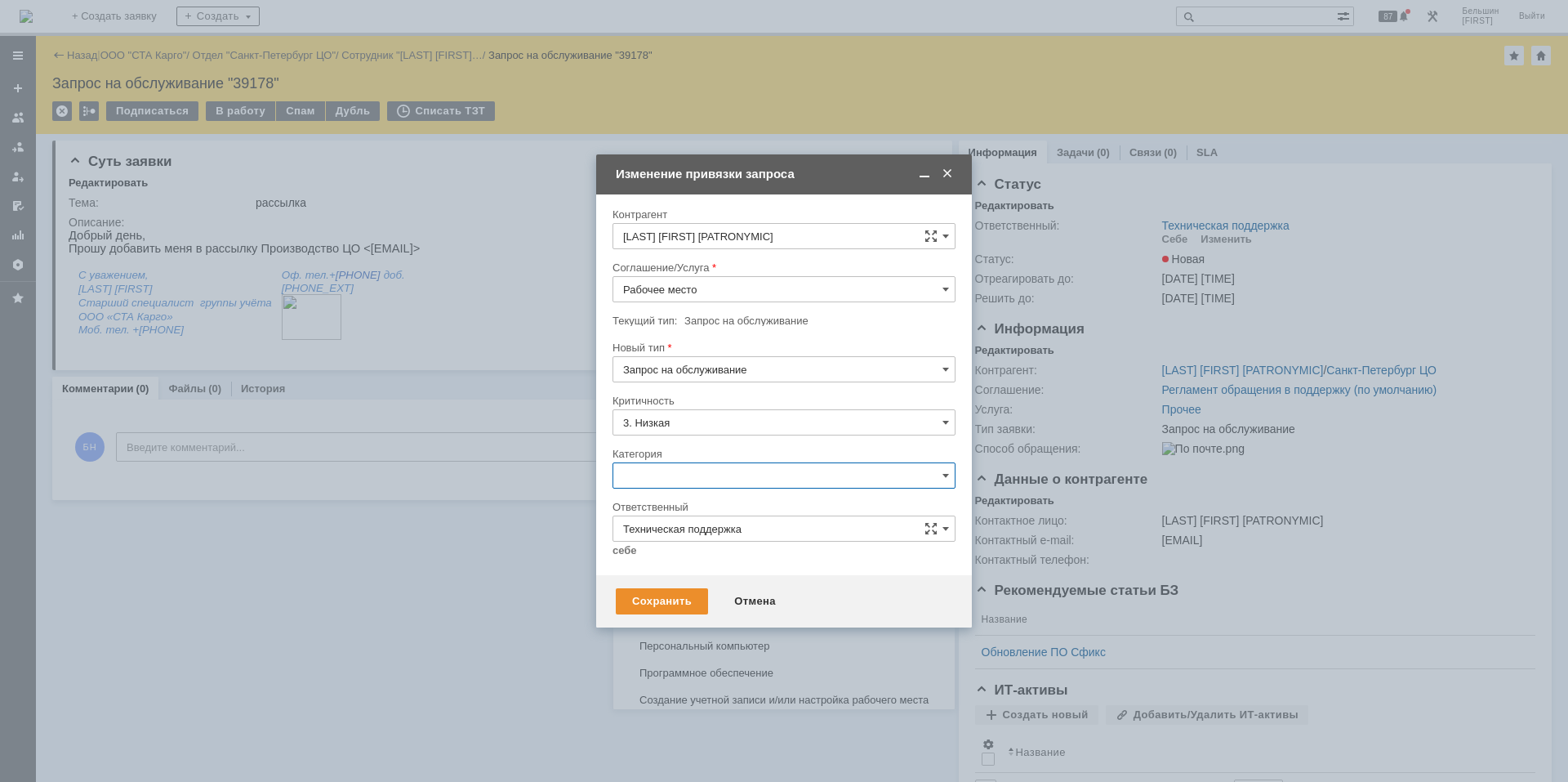 click on "Рабочее место" at bounding box center (784, 289) 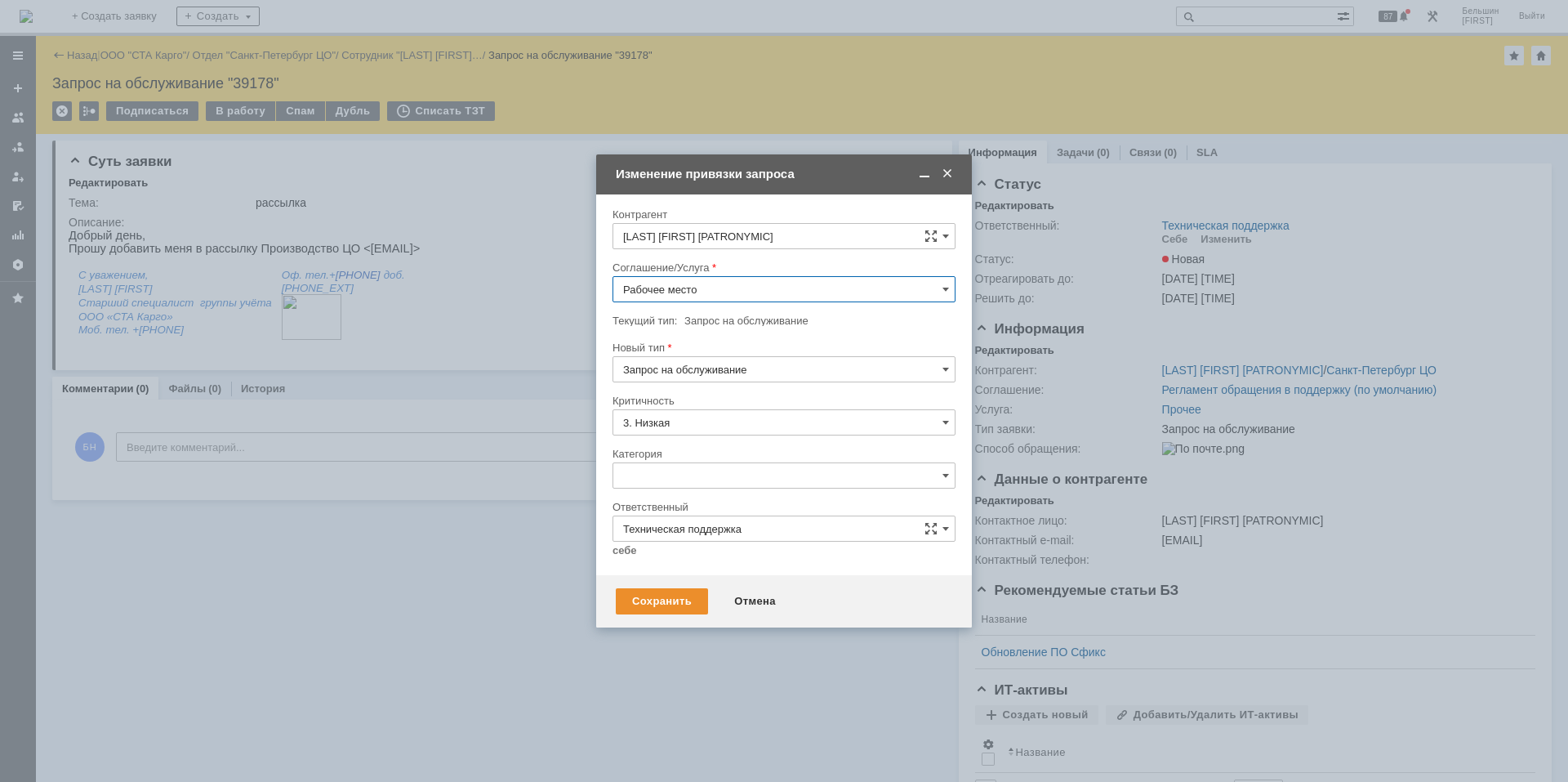 type on "[не указано]" 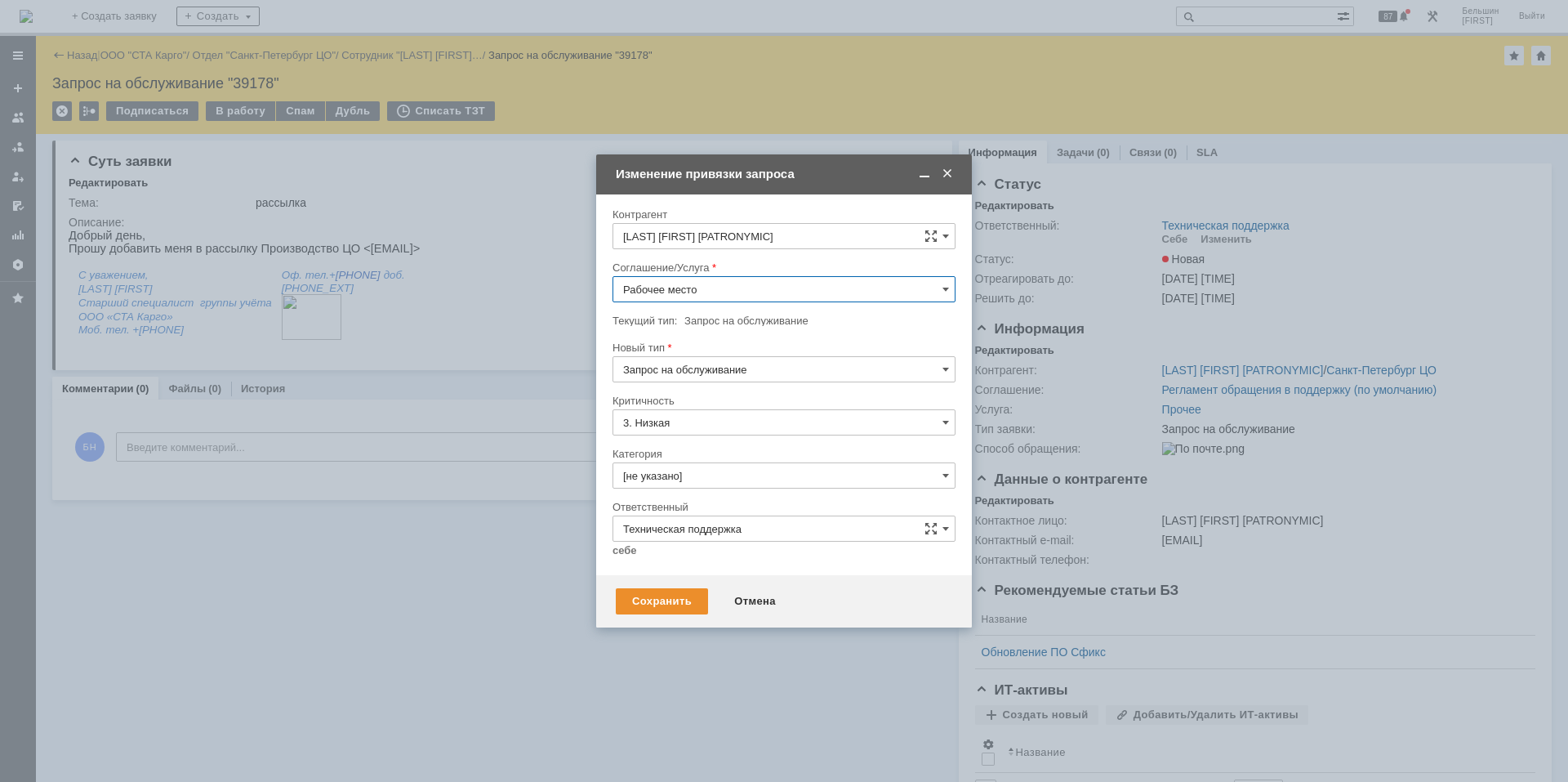 scroll, scrollTop: 1262, scrollLeft: 0, axis: vertical 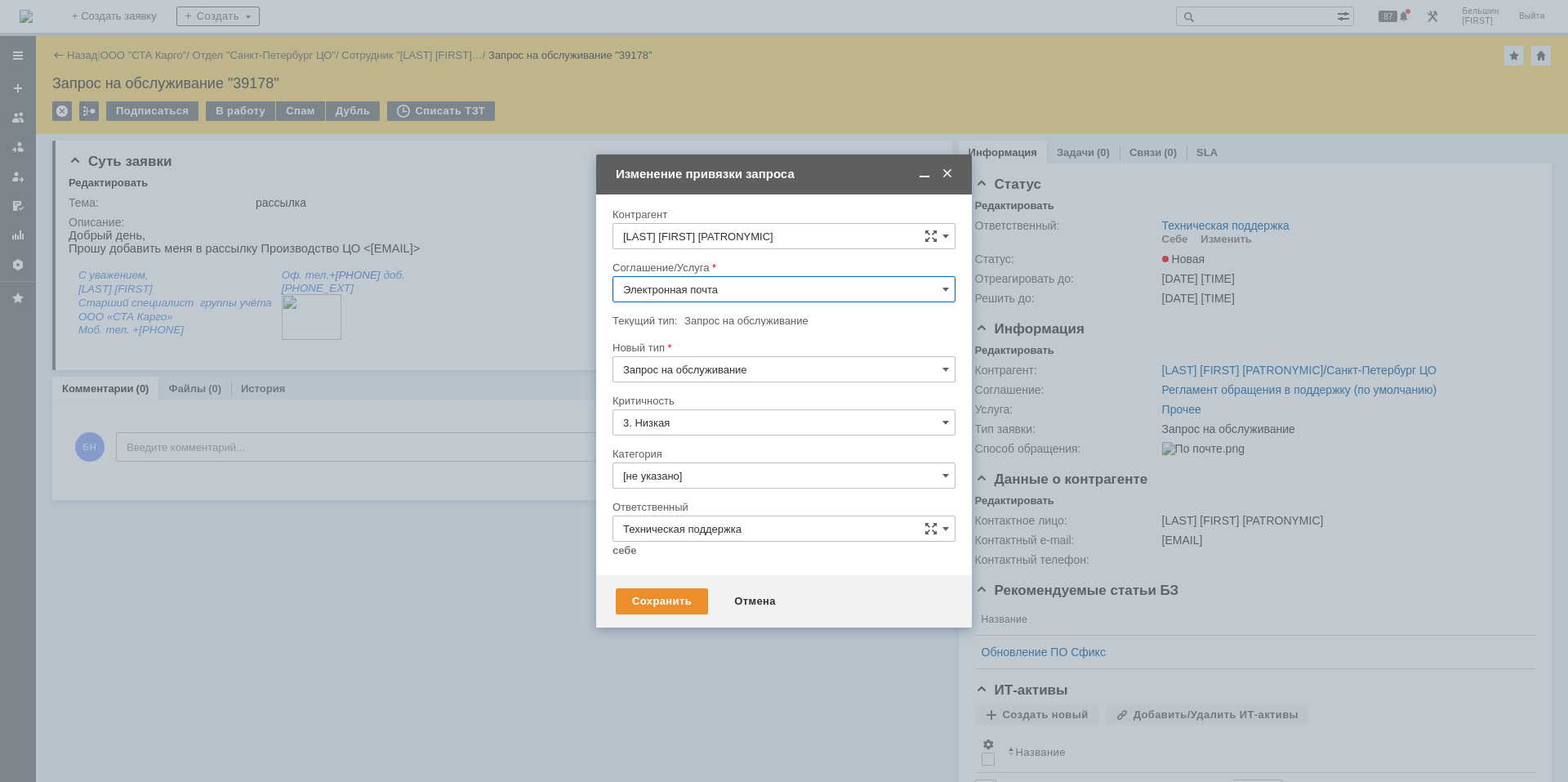 type on "Электронная почта" 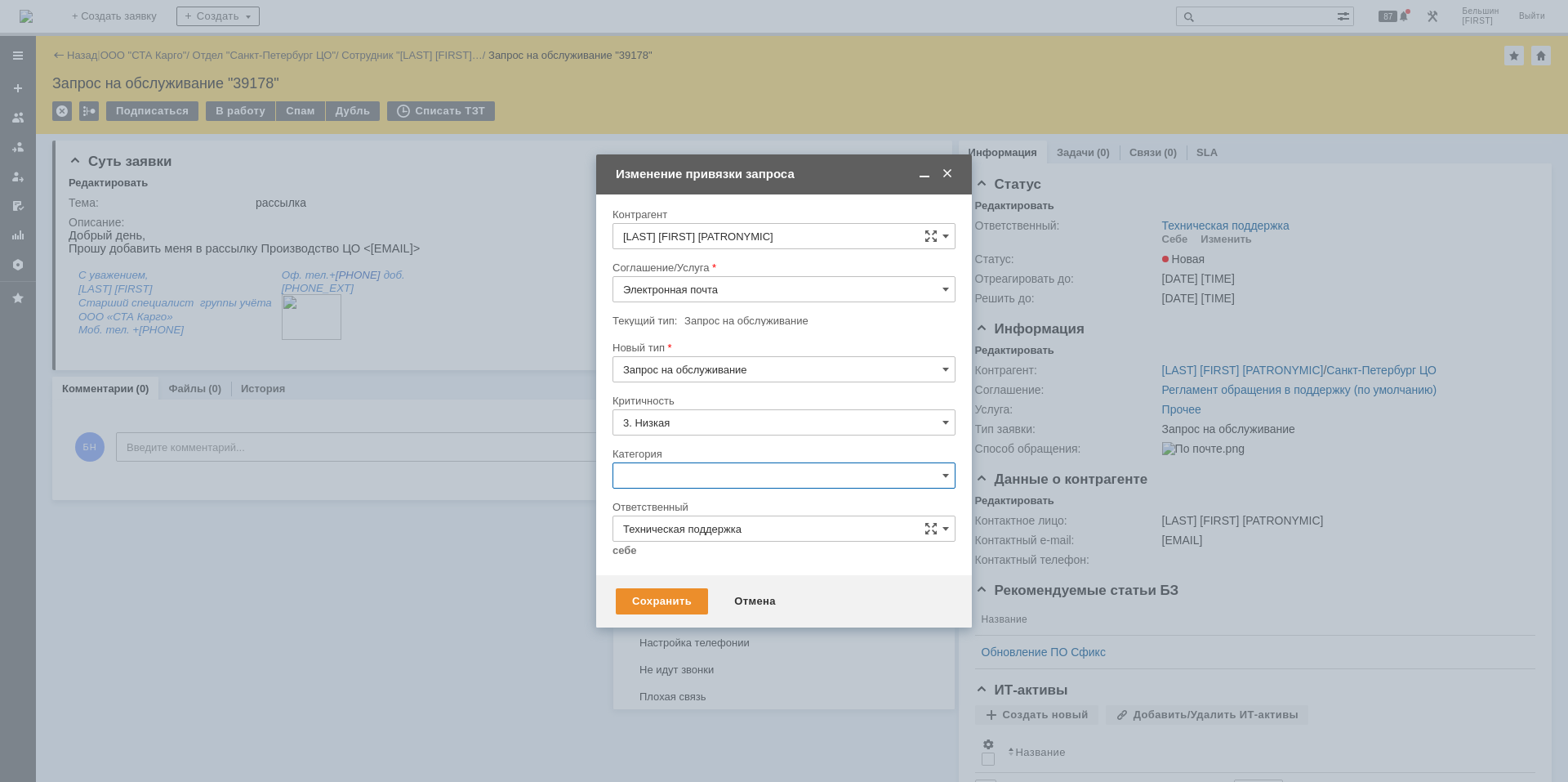 scroll, scrollTop: 1086, scrollLeft: 0, axis: vertical 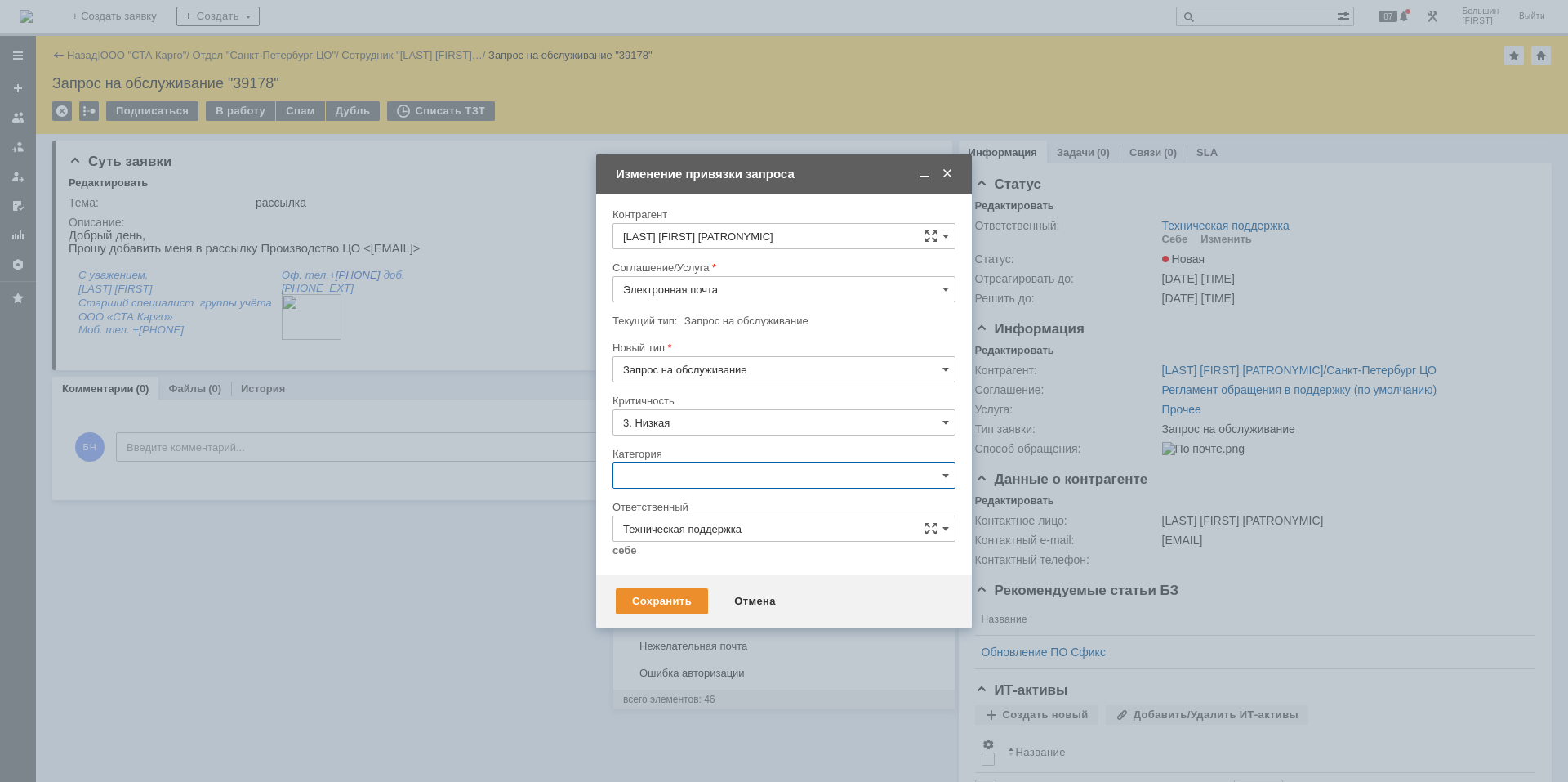 click on "Группы Рассылки" at bounding box center (784, 565) 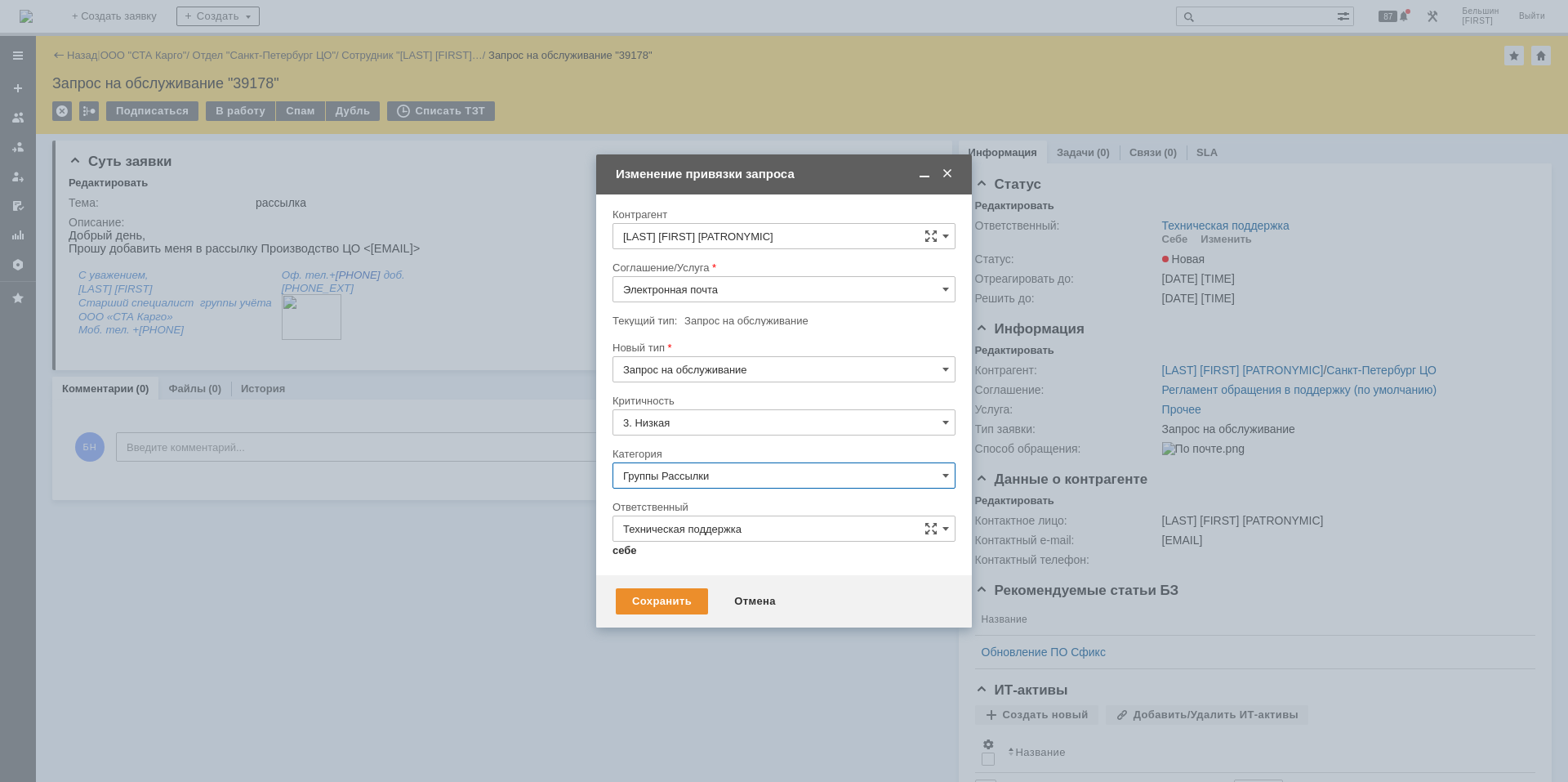 type on "Группы Рассылки" 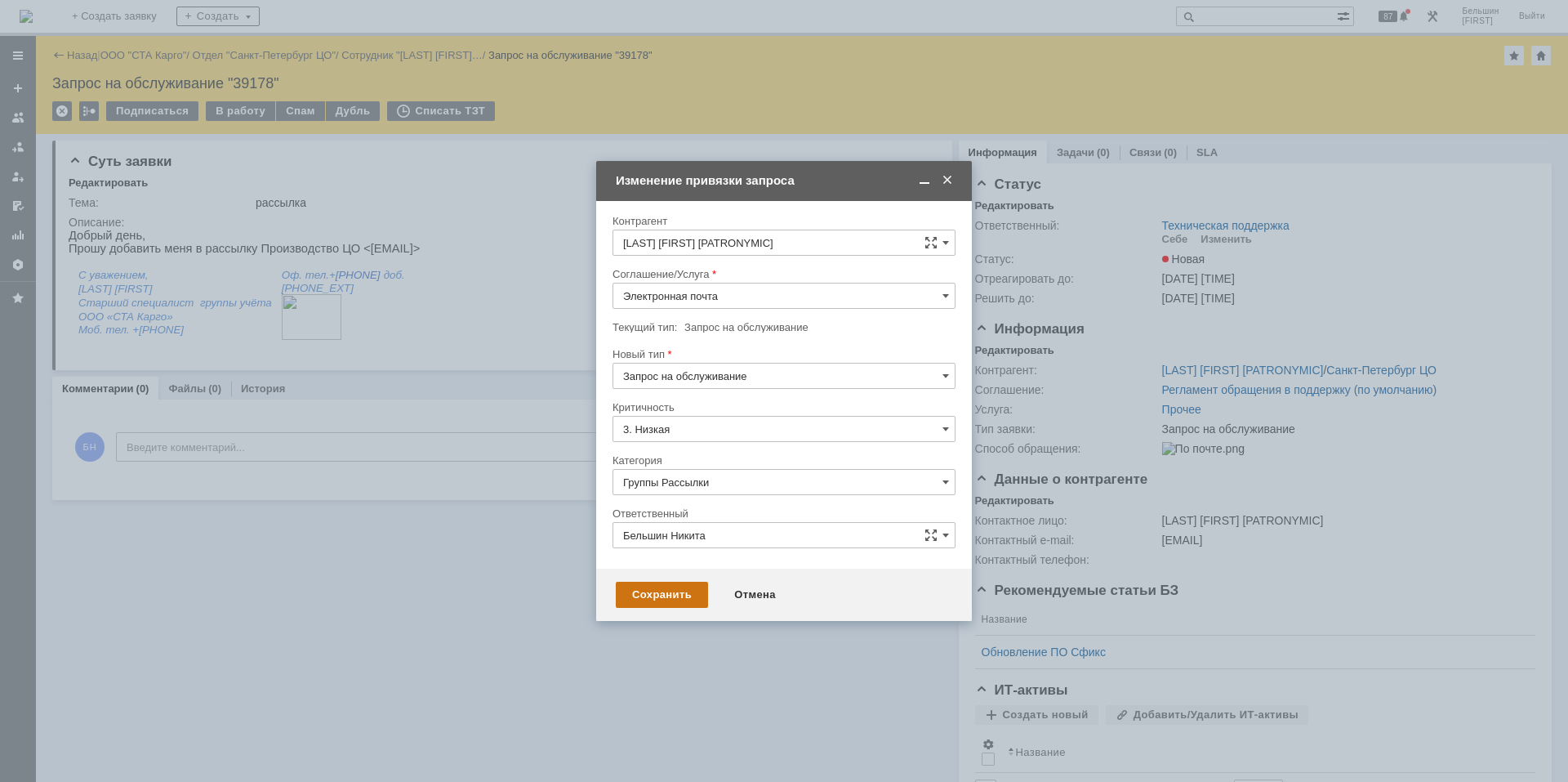 click on "Сохранить Отмена" at bounding box center [784, 595] 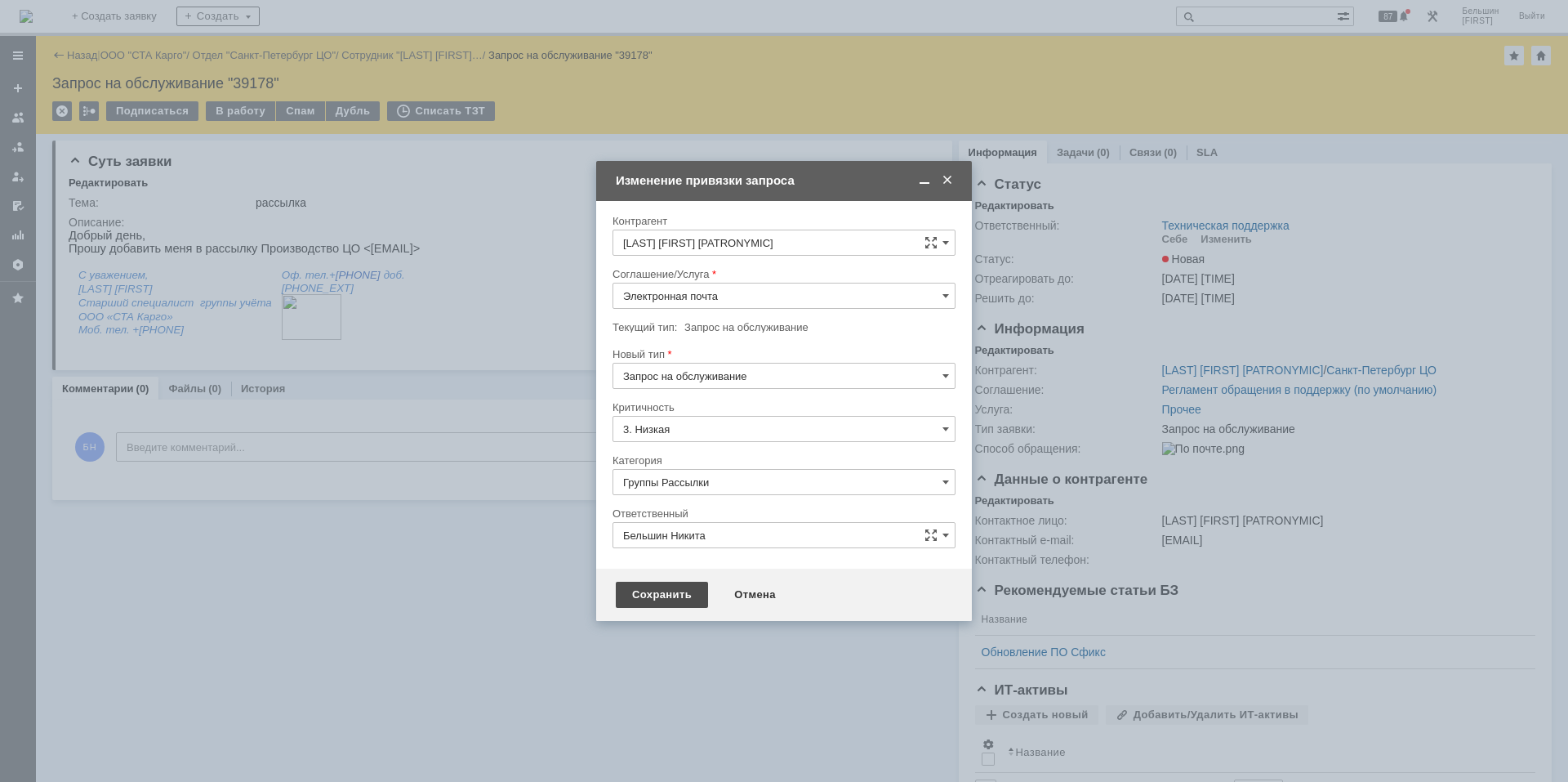 click on "Сохранить" at bounding box center (662, 595) 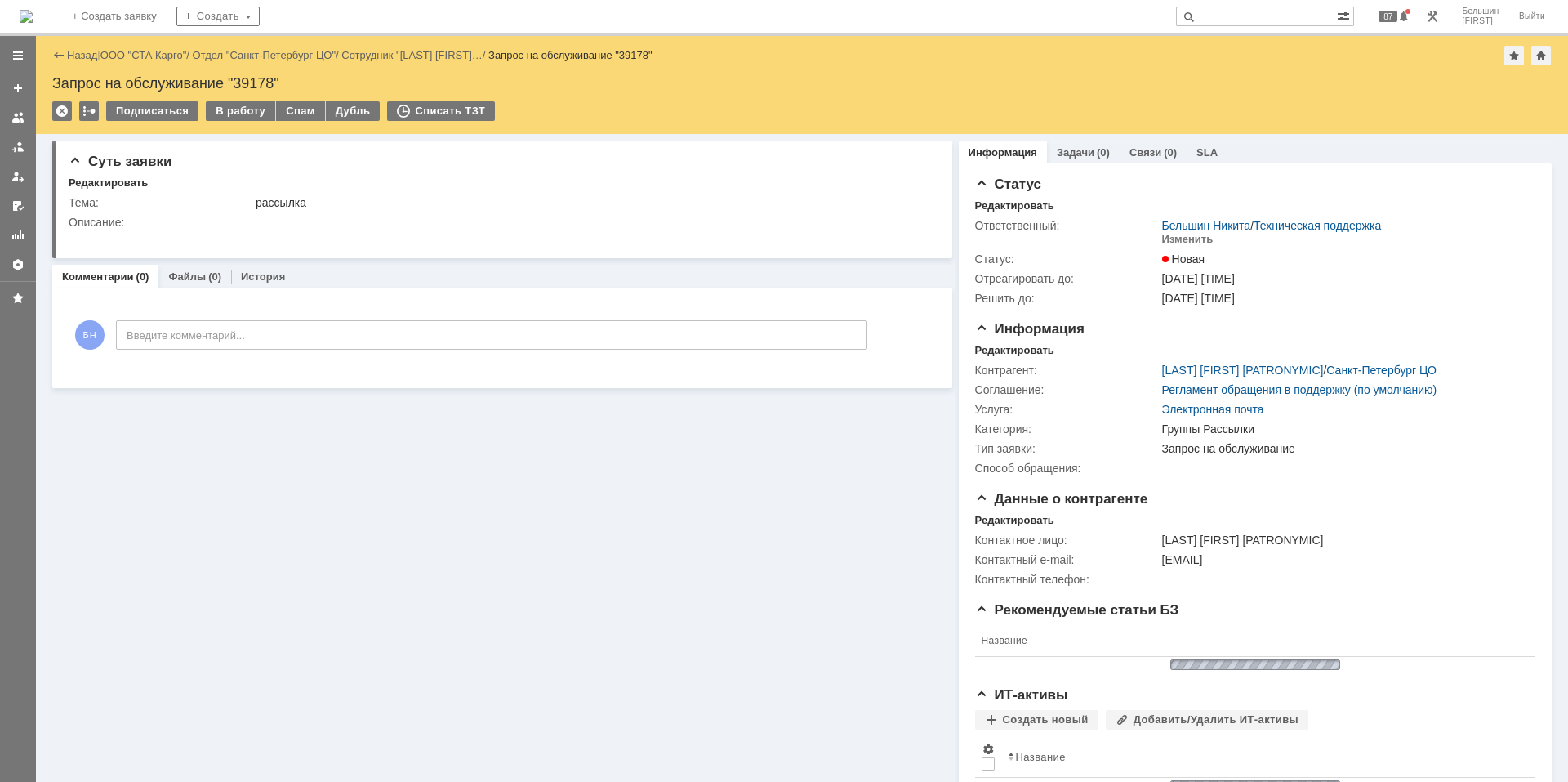 scroll, scrollTop: 0, scrollLeft: 0, axis: both 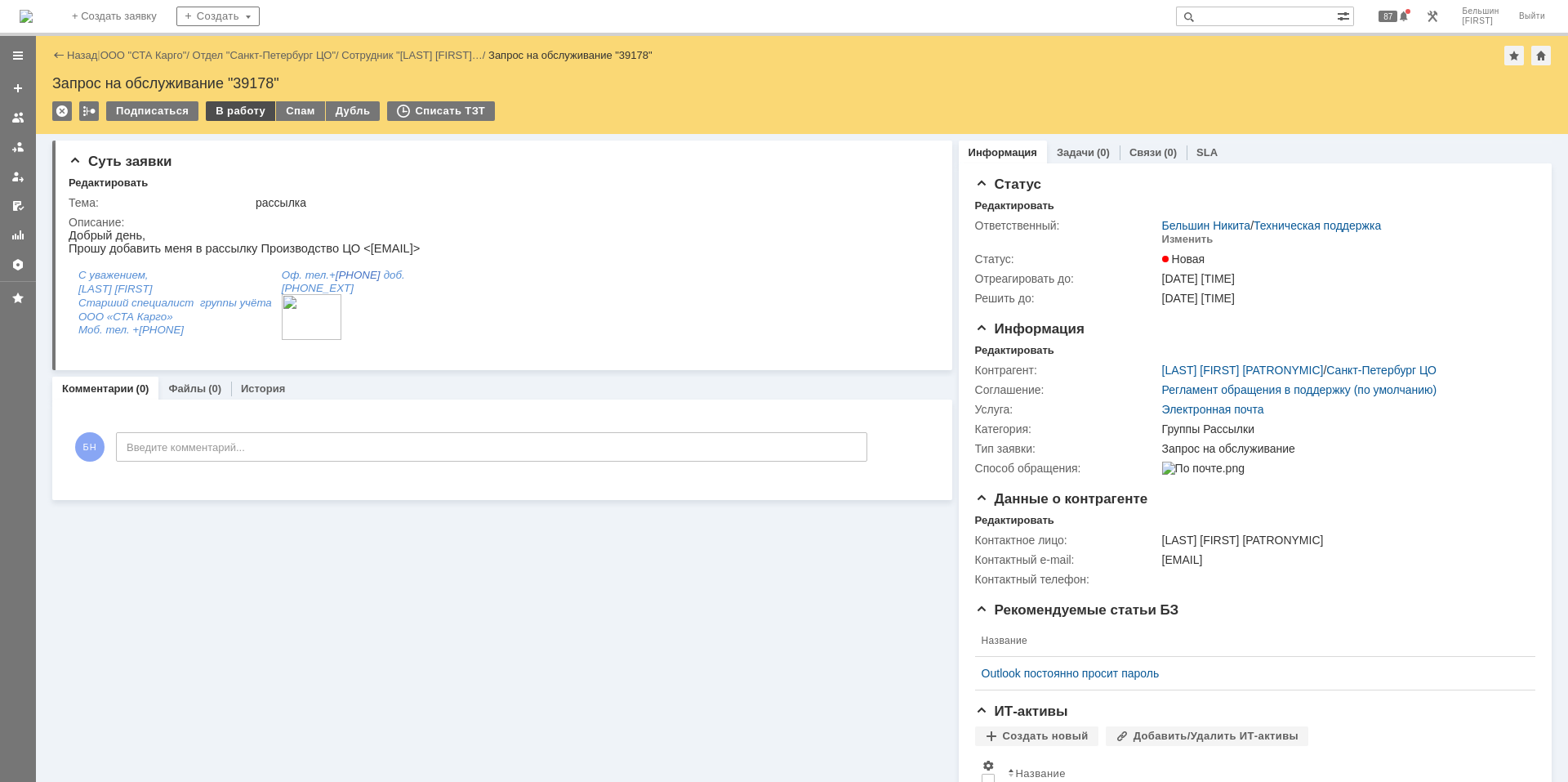 click on "В работу" at bounding box center [240, 111] 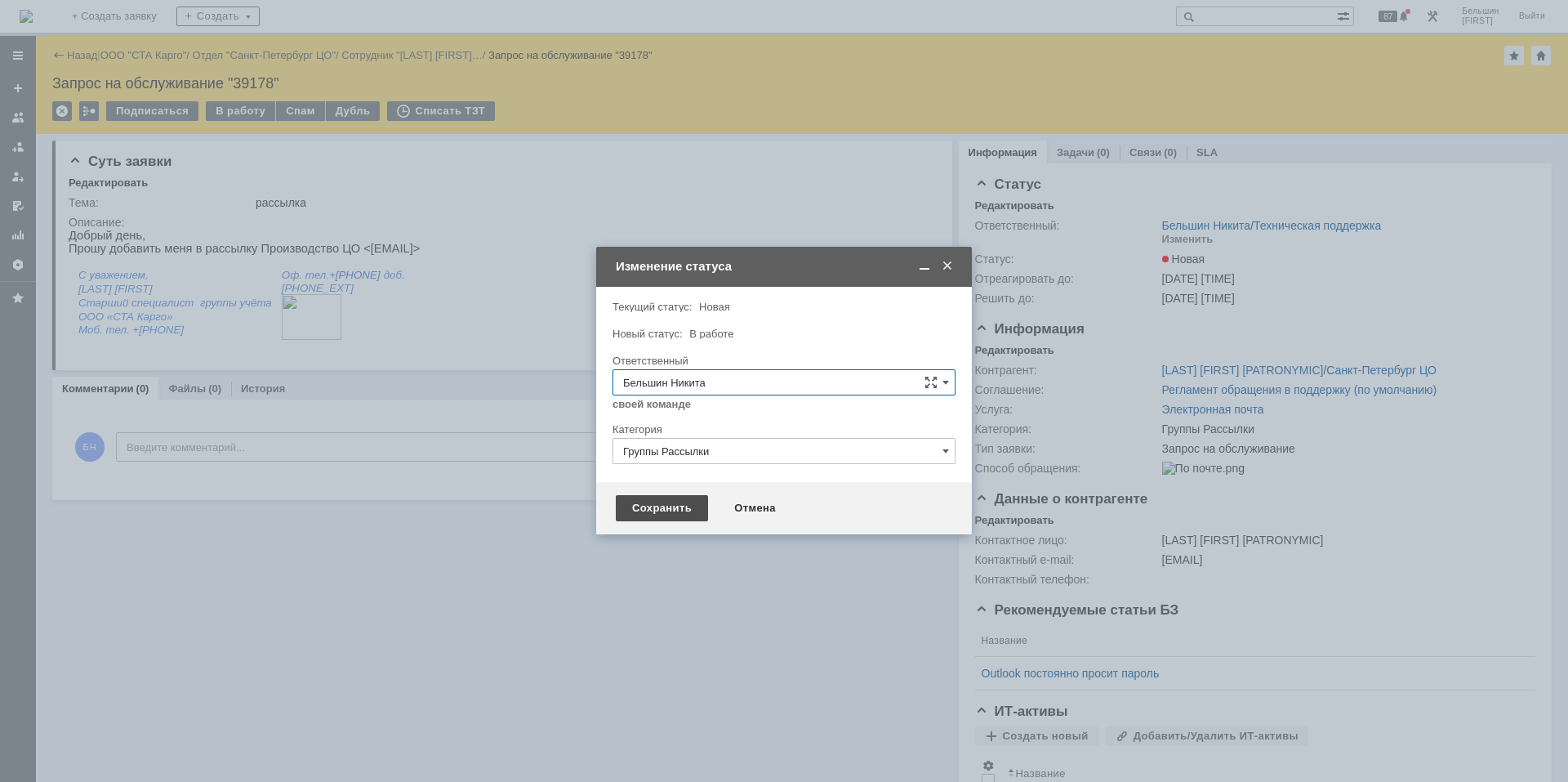 click on "Сохранить" at bounding box center [662, 508] 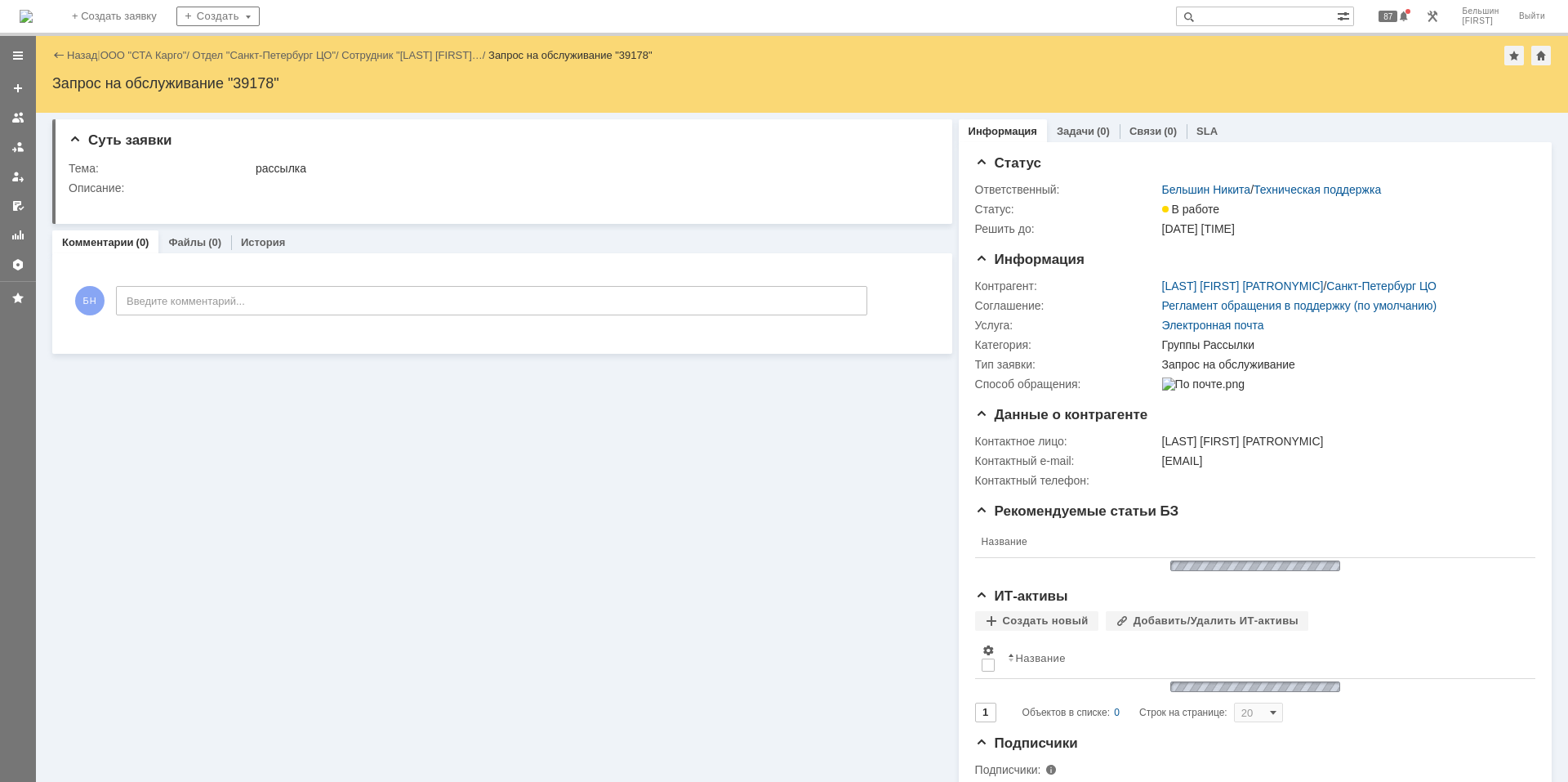 scroll, scrollTop: 0, scrollLeft: 0, axis: both 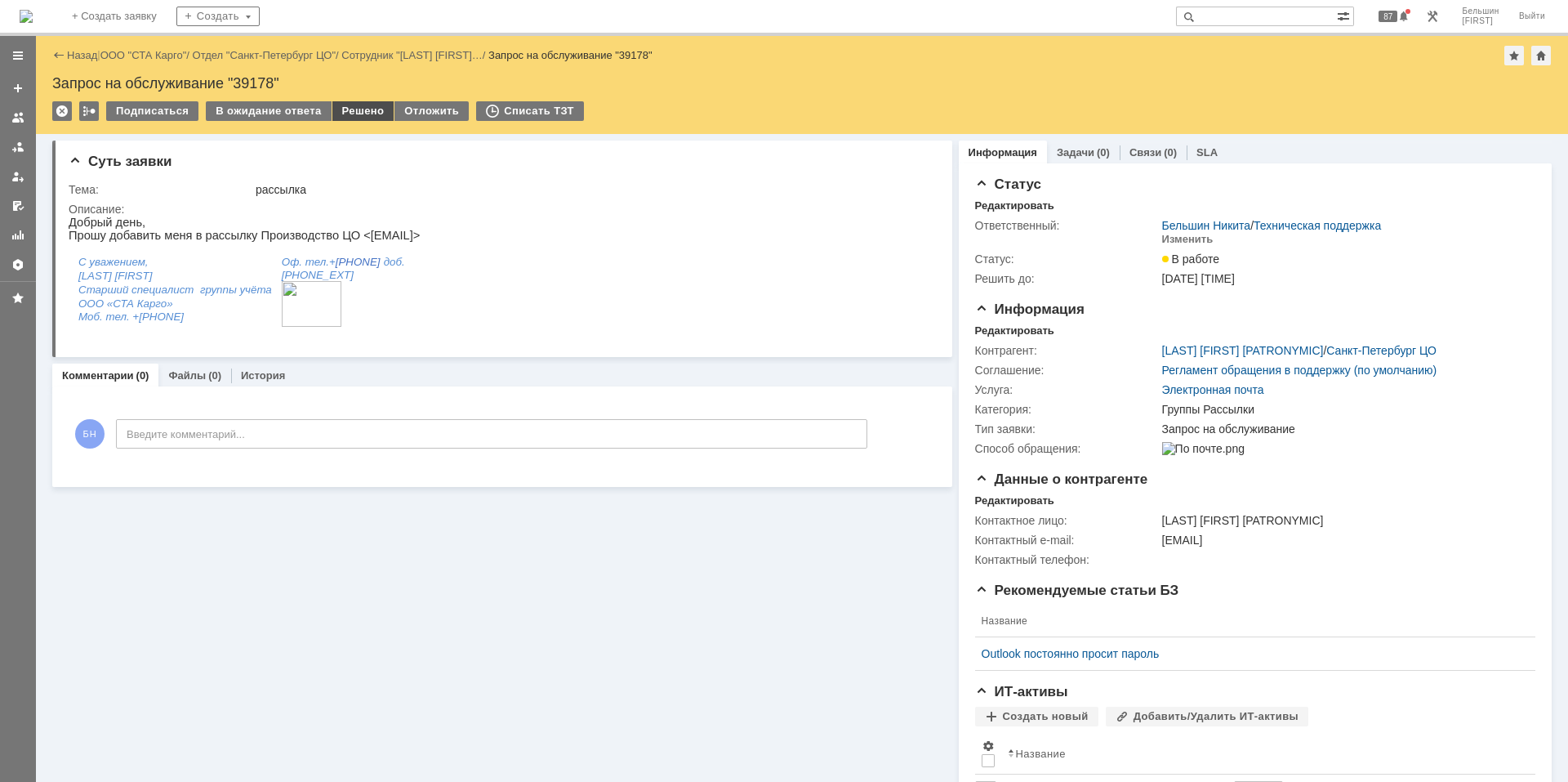 click on "Решено" at bounding box center (363, 111) 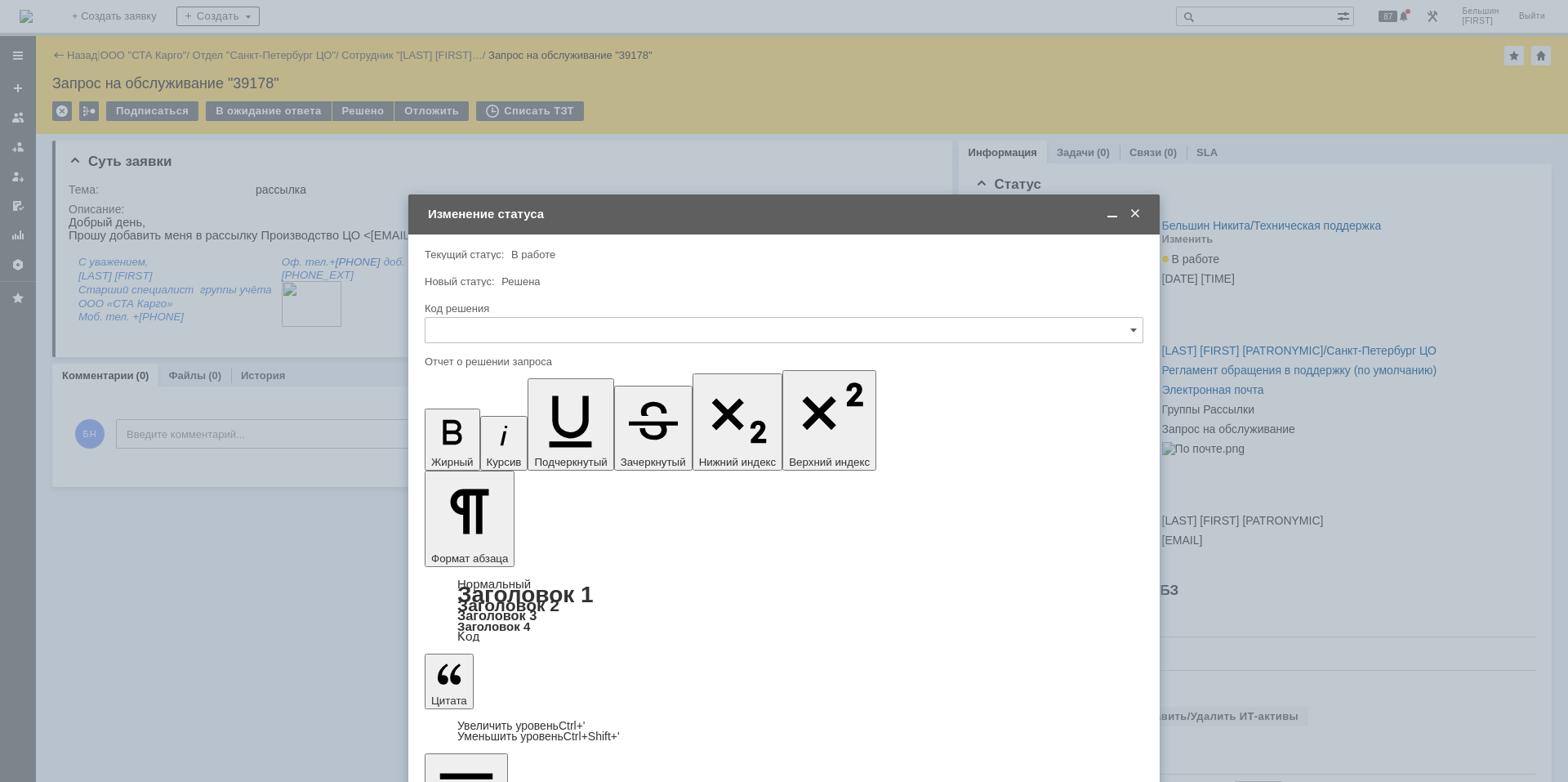 scroll, scrollTop: 0, scrollLeft: 0, axis: both 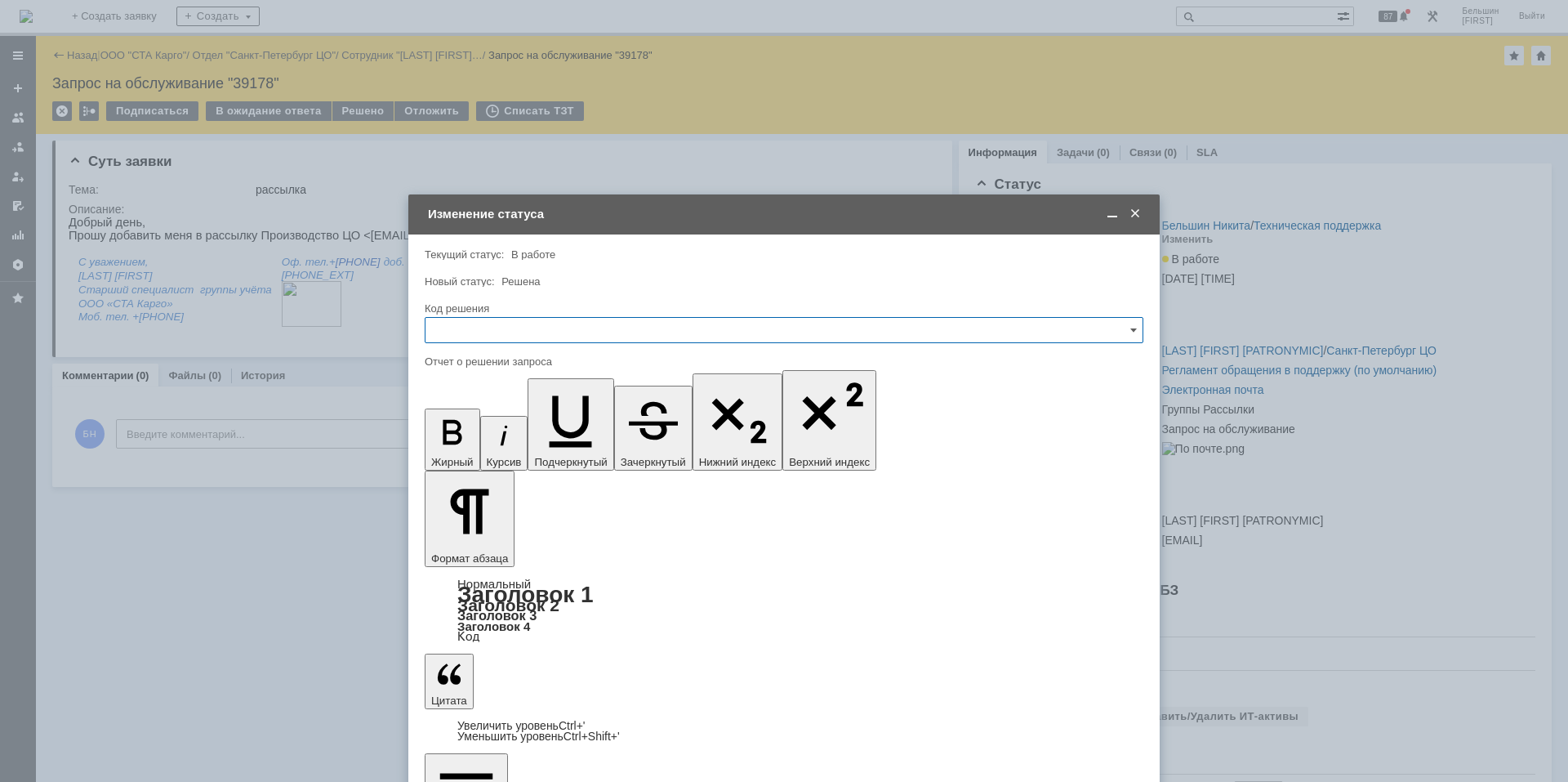 click at bounding box center [784, 330] 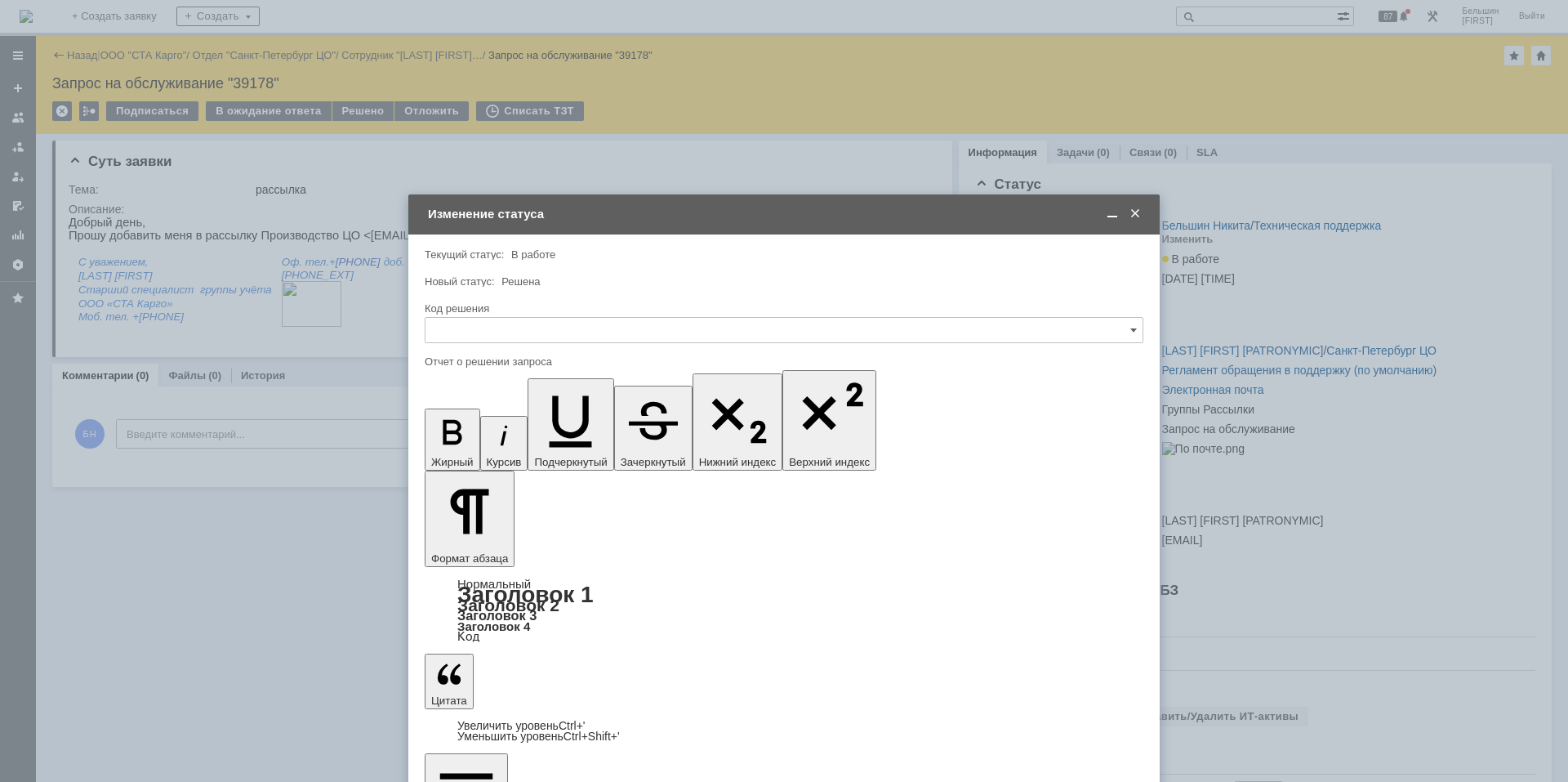 click on "Решено" at bounding box center (784, 549) 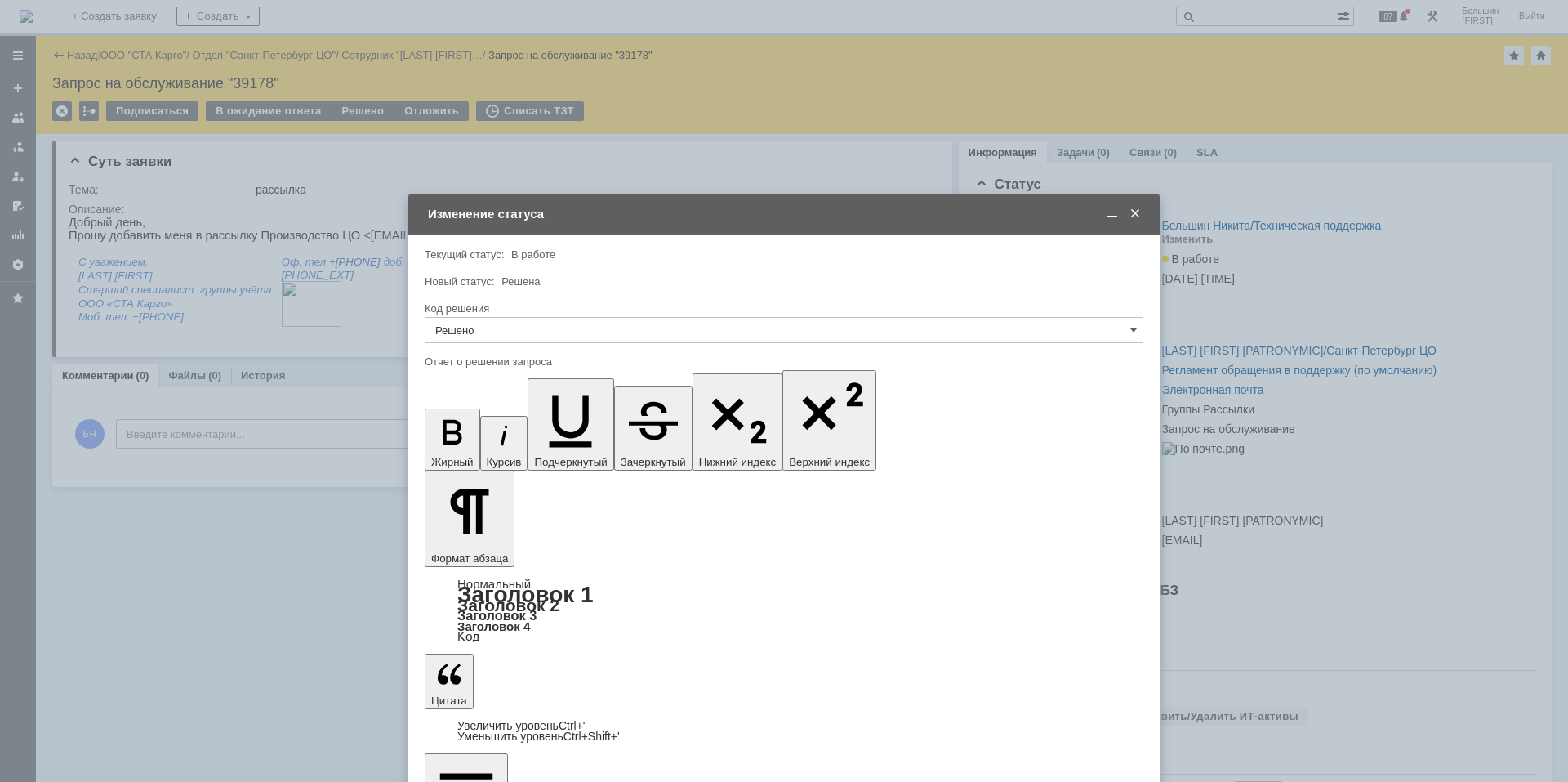click on "Сохранить" at bounding box center (474, 938) 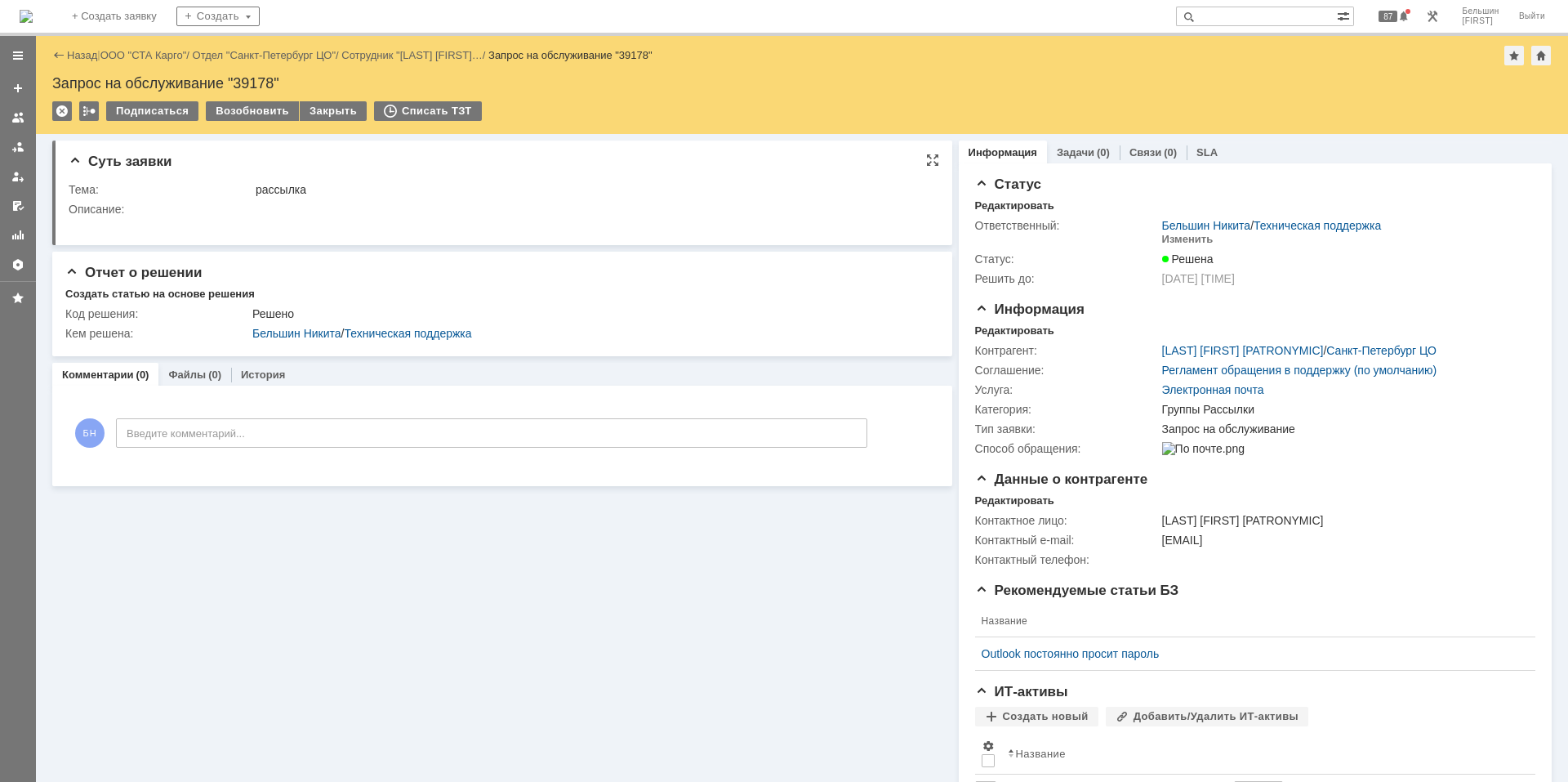 scroll, scrollTop: 0, scrollLeft: 0, axis: both 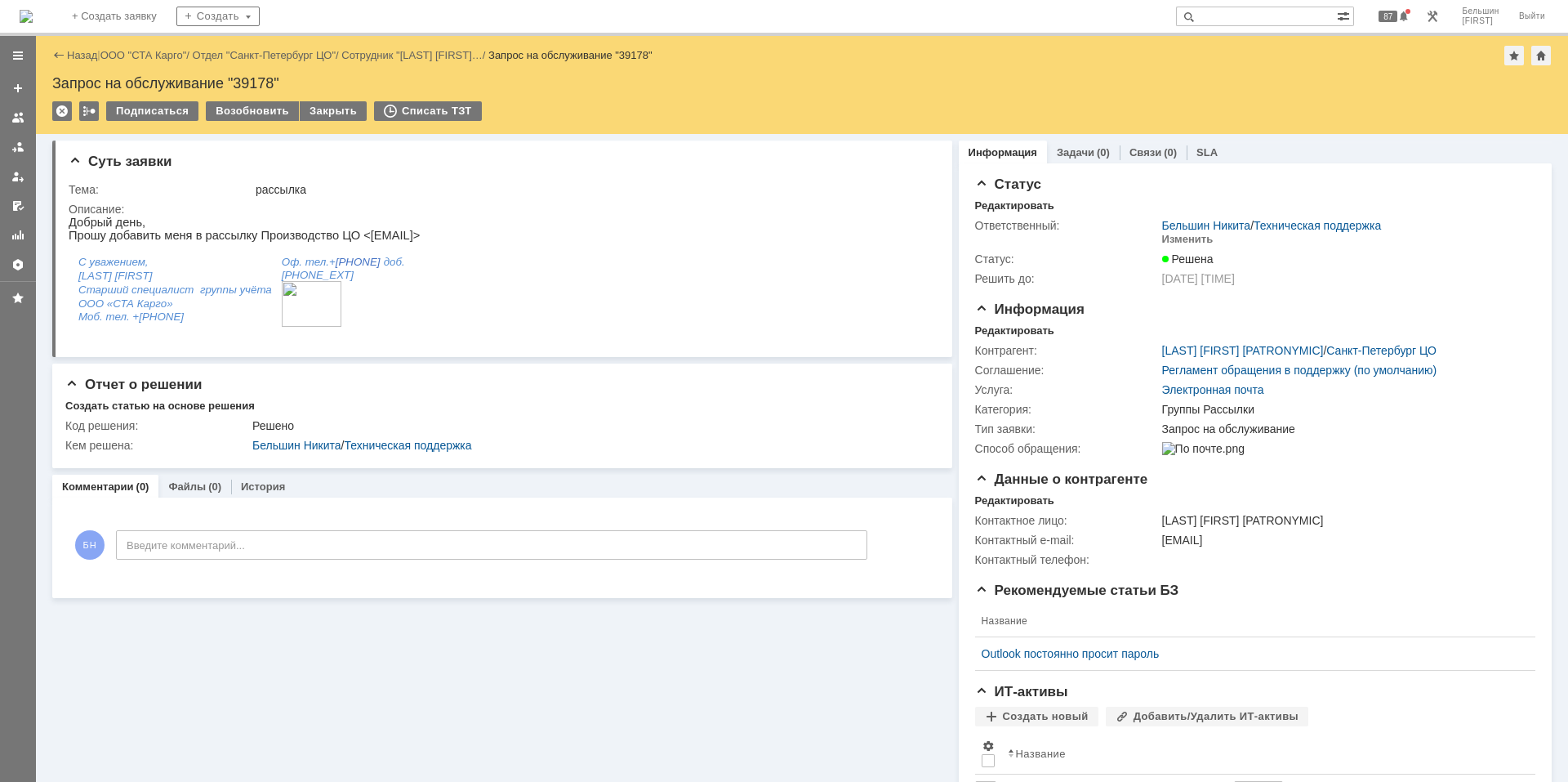 click at bounding box center [26, 16] 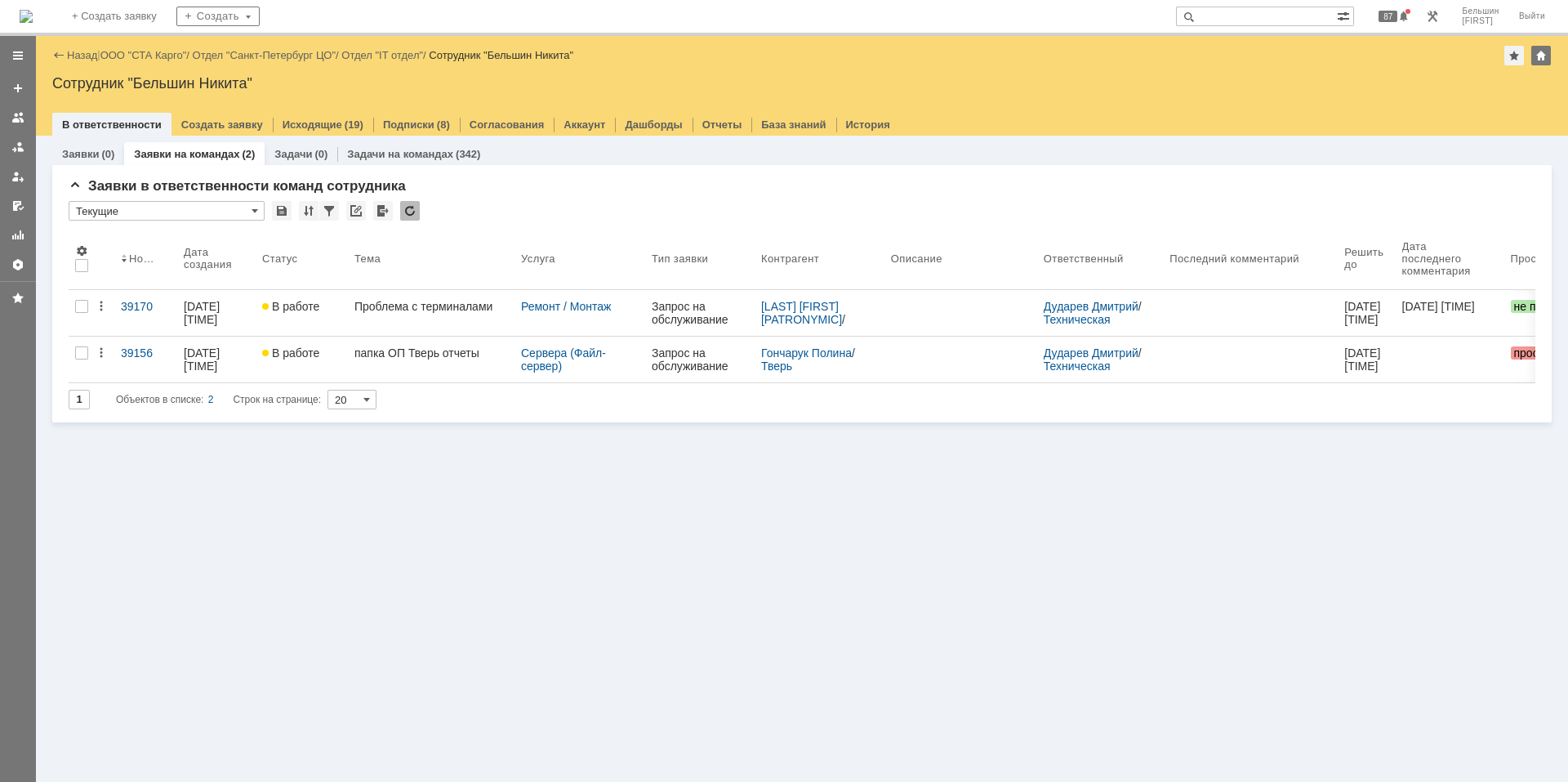 scroll, scrollTop: 0, scrollLeft: 0, axis: both 